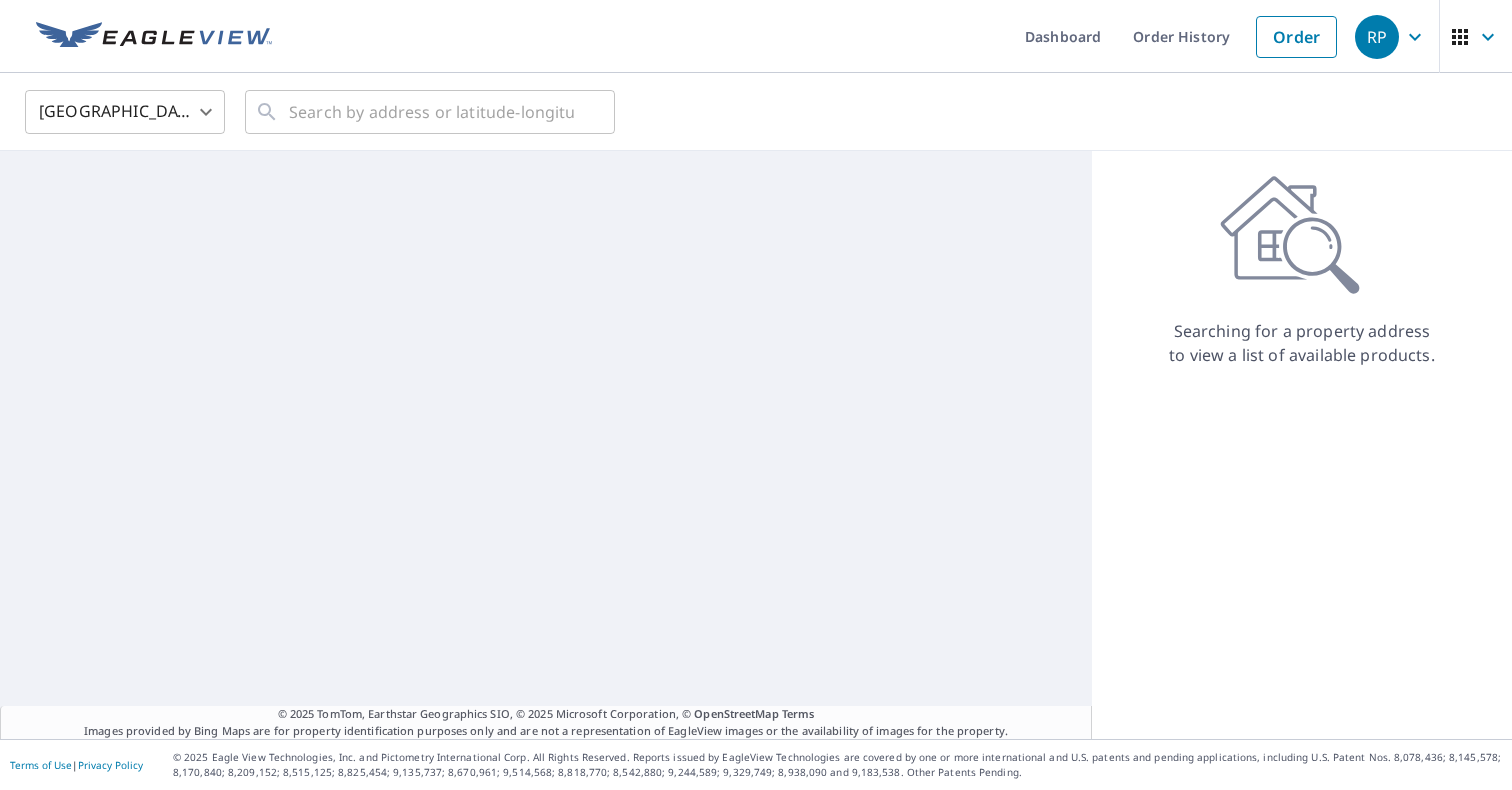 scroll, scrollTop: 0, scrollLeft: 0, axis: both 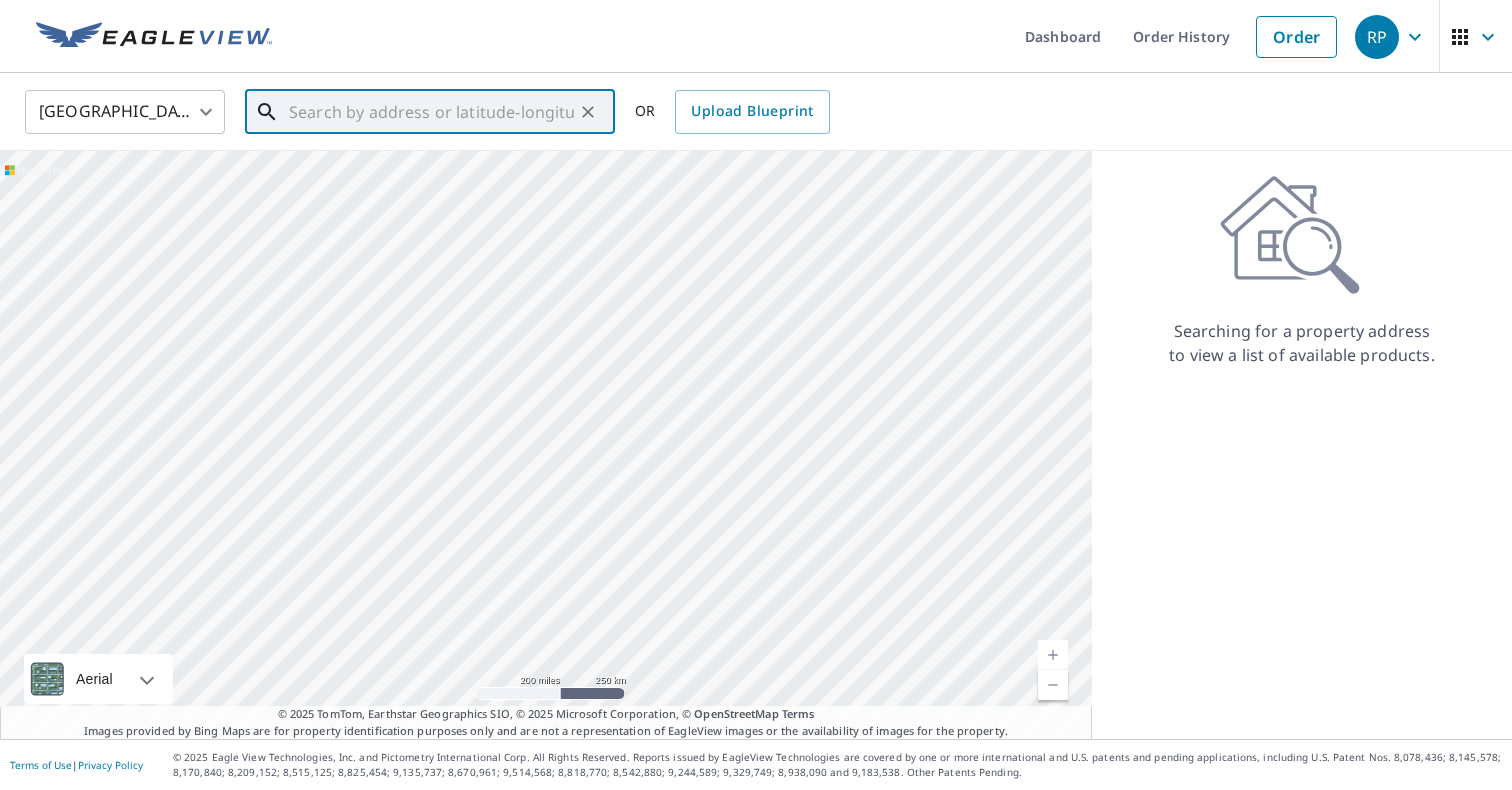 click at bounding box center [431, 112] 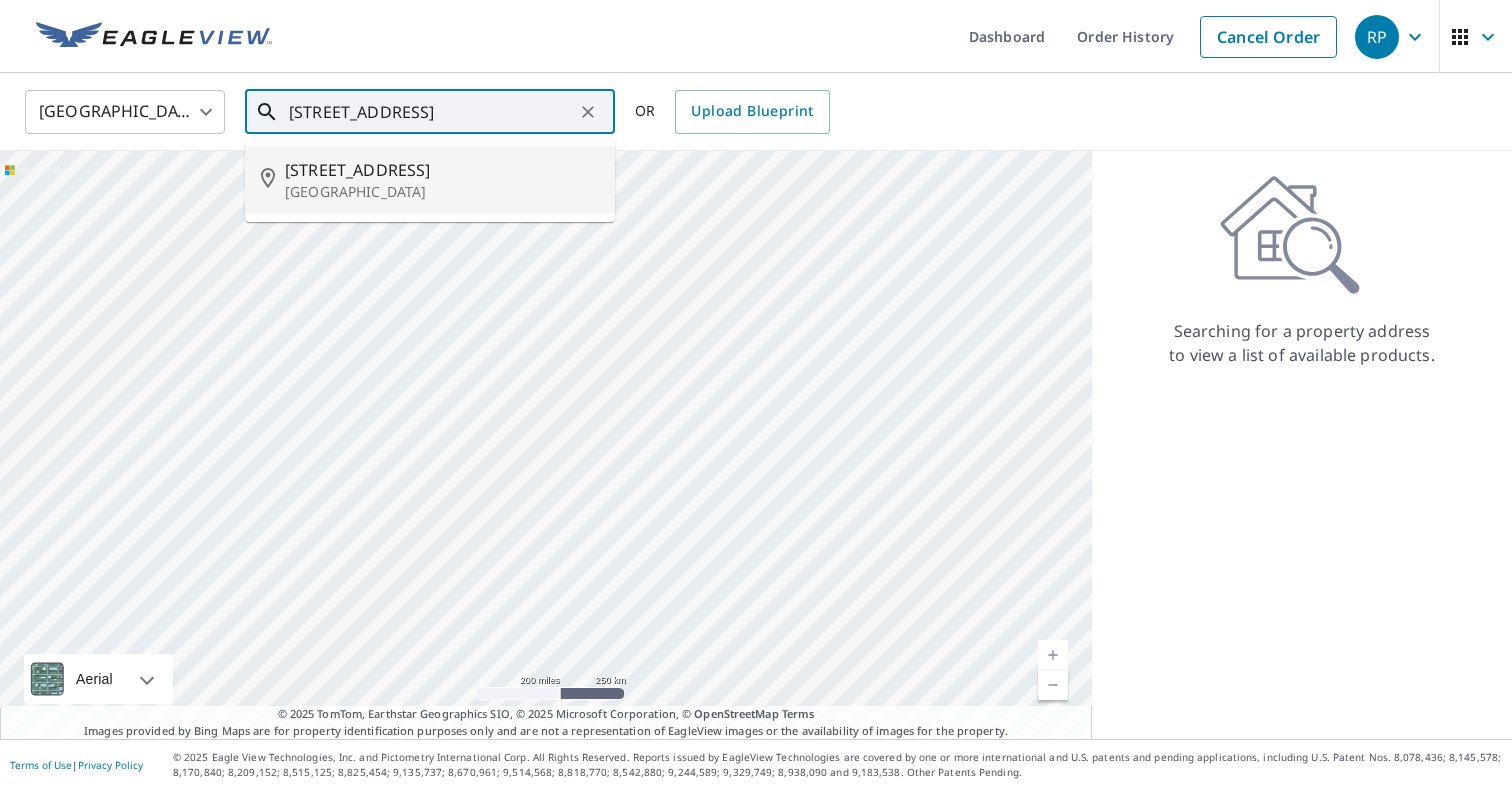 click on "[STREET_ADDRESS]" at bounding box center [442, 170] 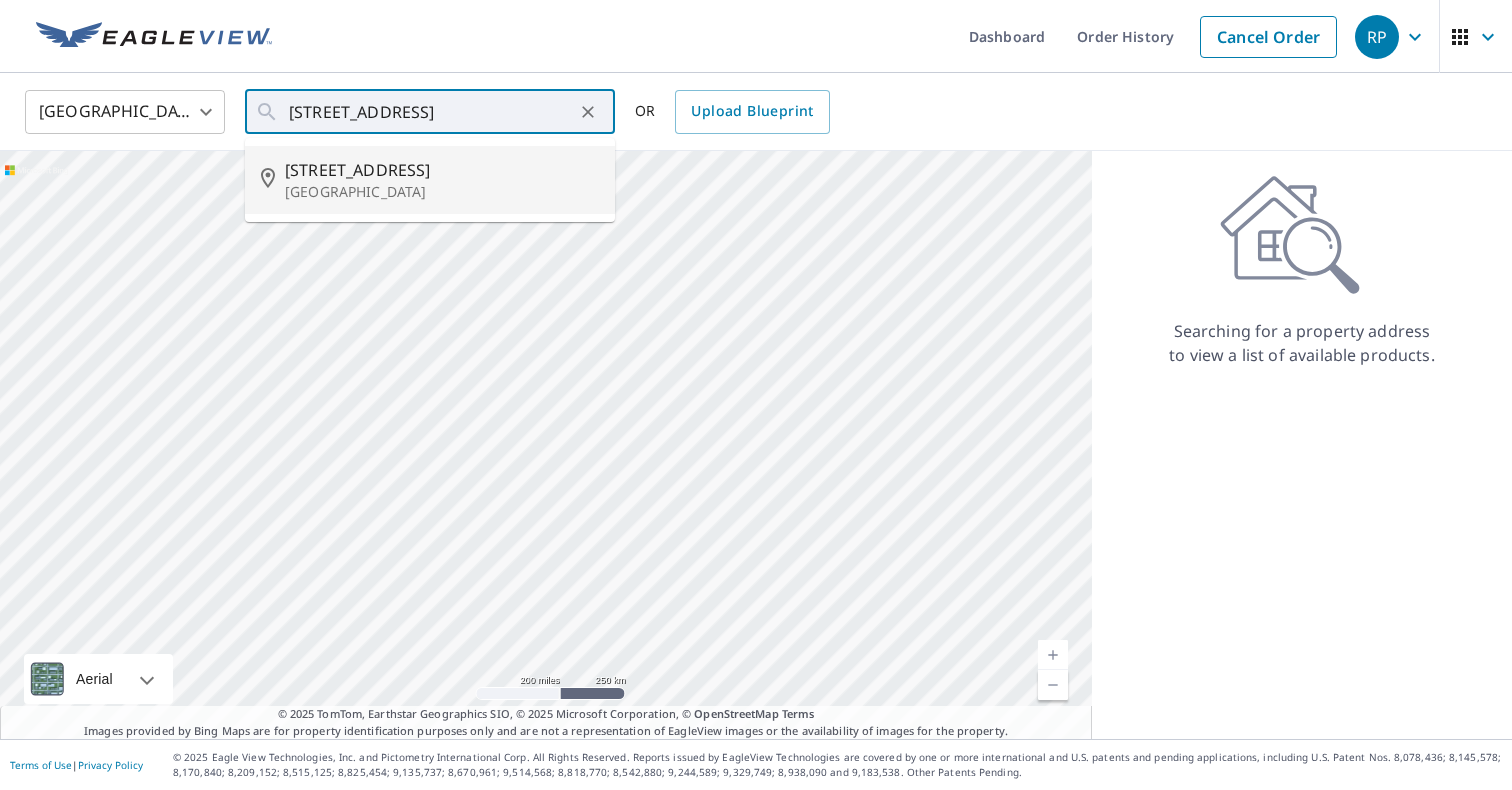 type on "[STREET_ADDRESS]" 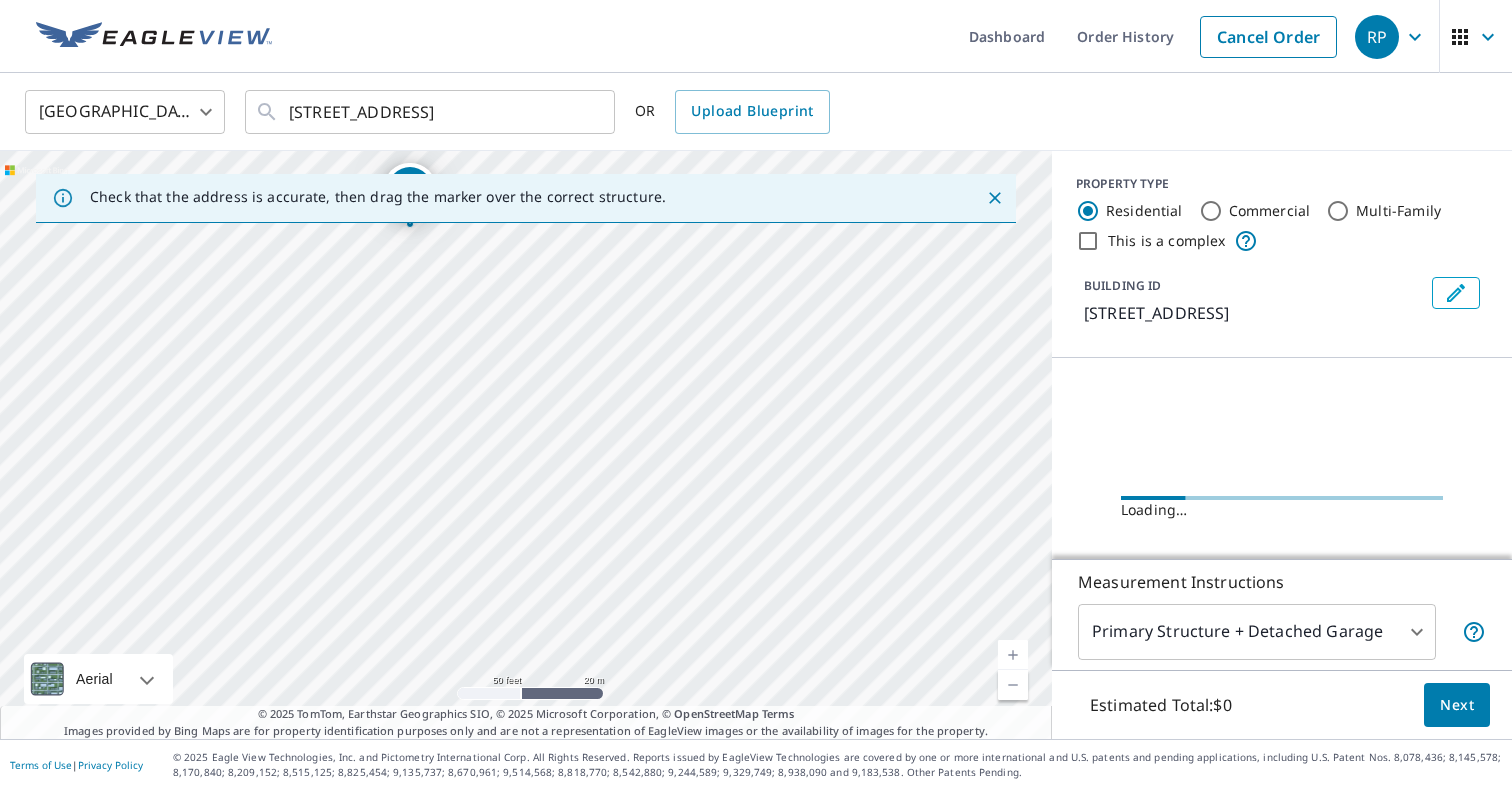 drag, startPoint x: 537, startPoint y: 478, endPoint x: 585, endPoint y: 258, distance: 225.17549 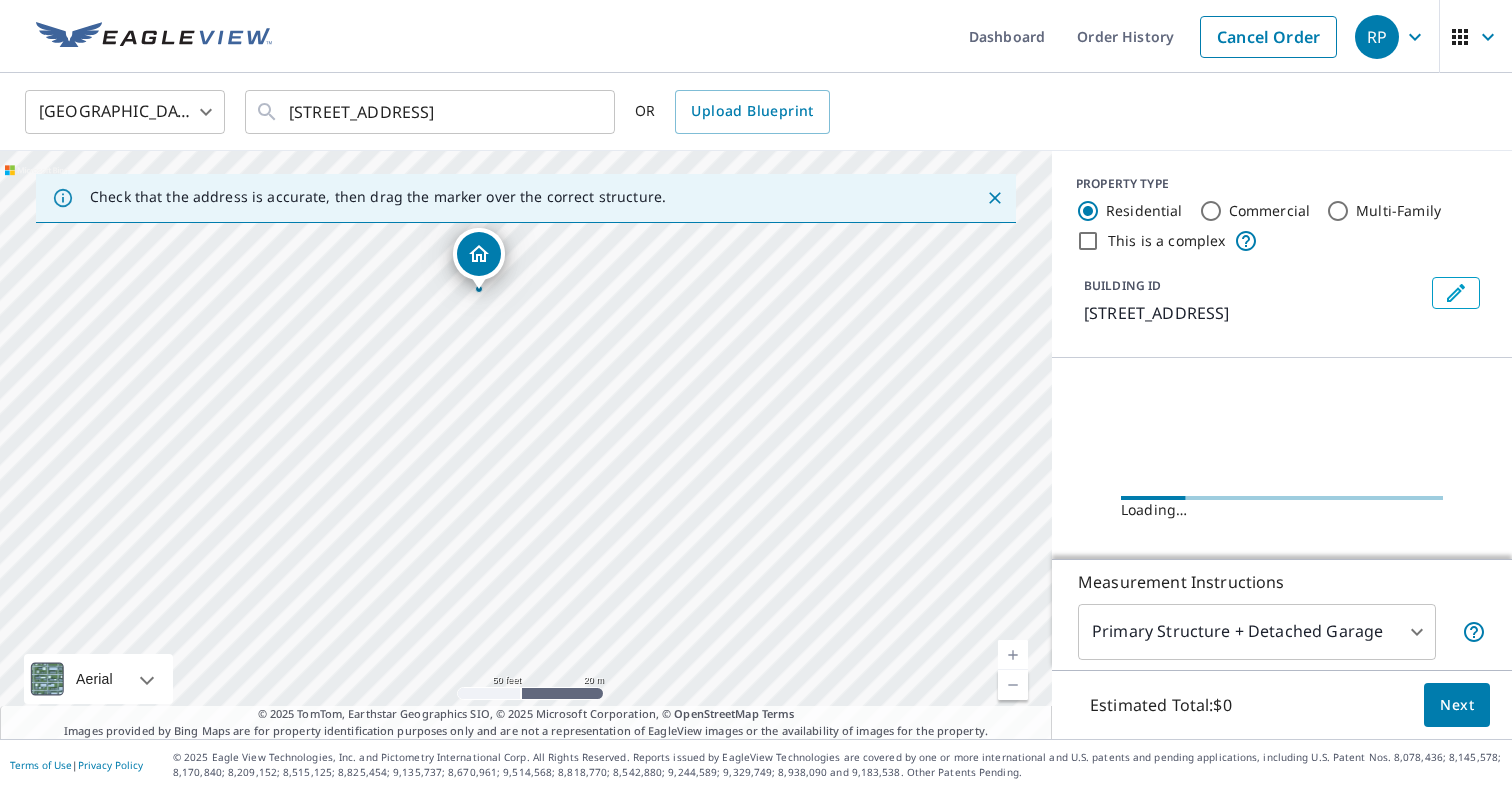 drag, startPoint x: 585, startPoint y: 258, endPoint x: 655, endPoint y: 323, distance: 95.524864 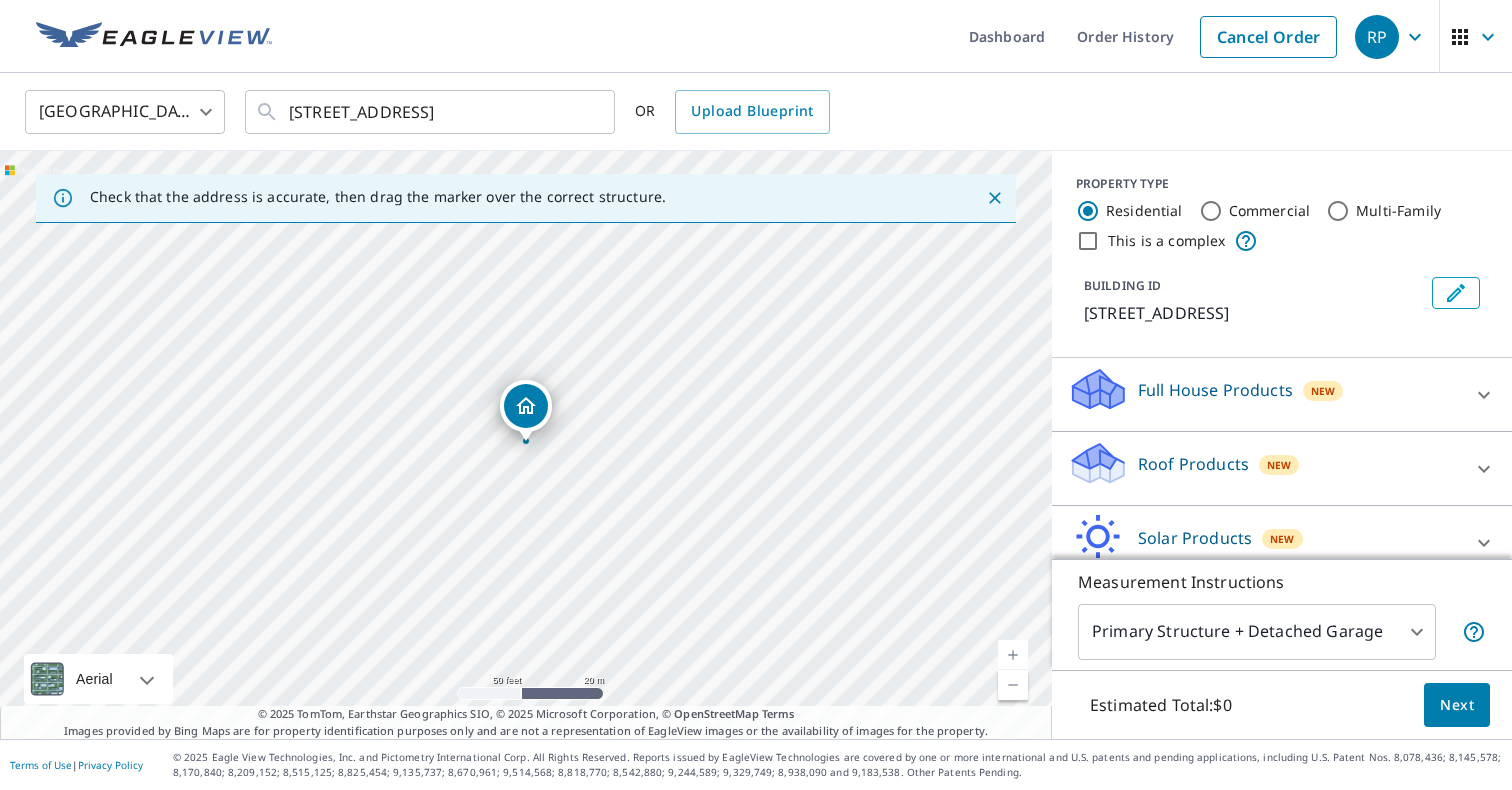 drag, startPoint x: 474, startPoint y: 266, endPoint x: 474, endPoint y: 319, distance: 53 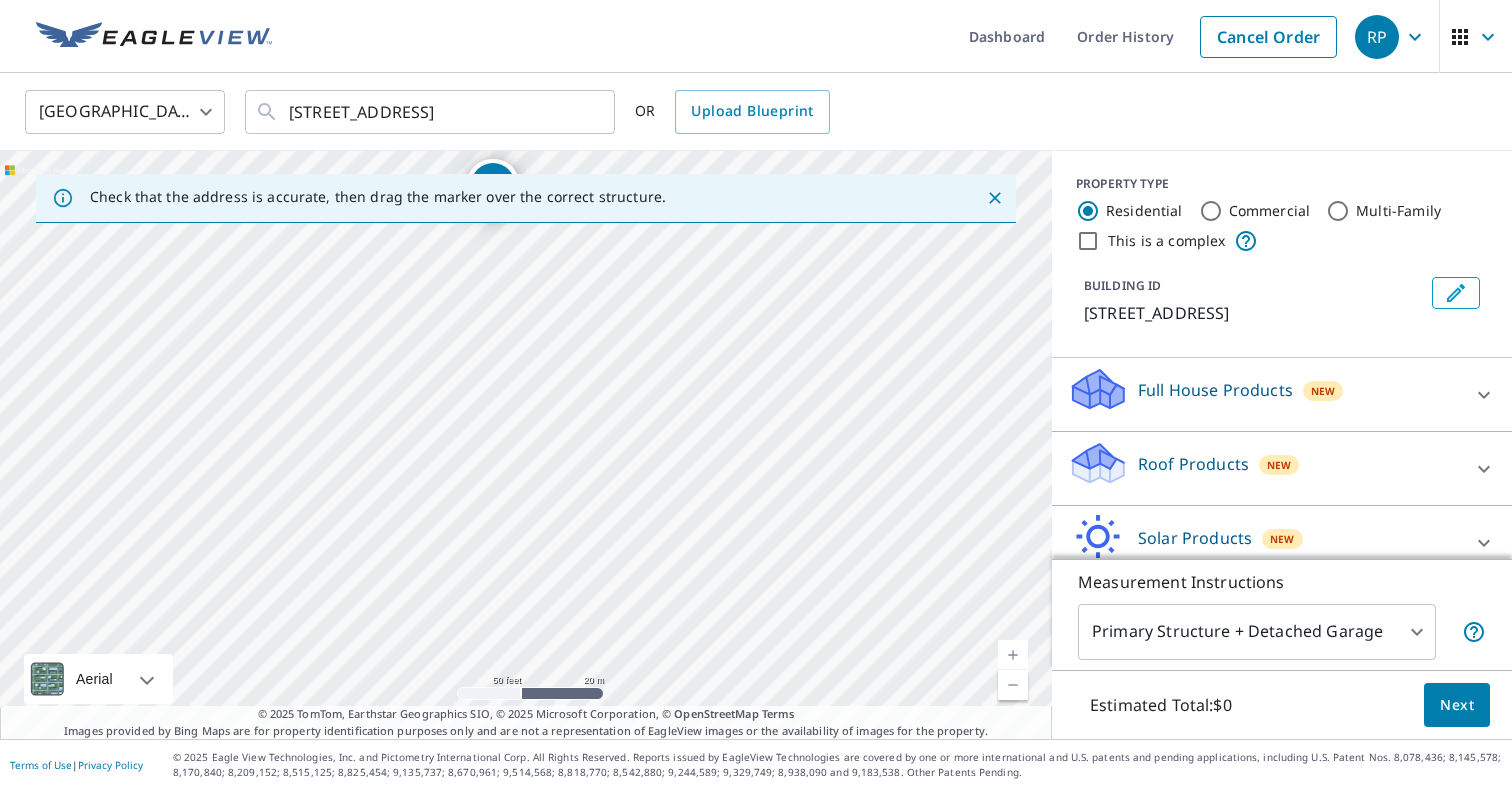 drag, startPoint x: 661, startPoint y: 509, endPoint x: 628, endPoint y: 288, distance: 223.45021 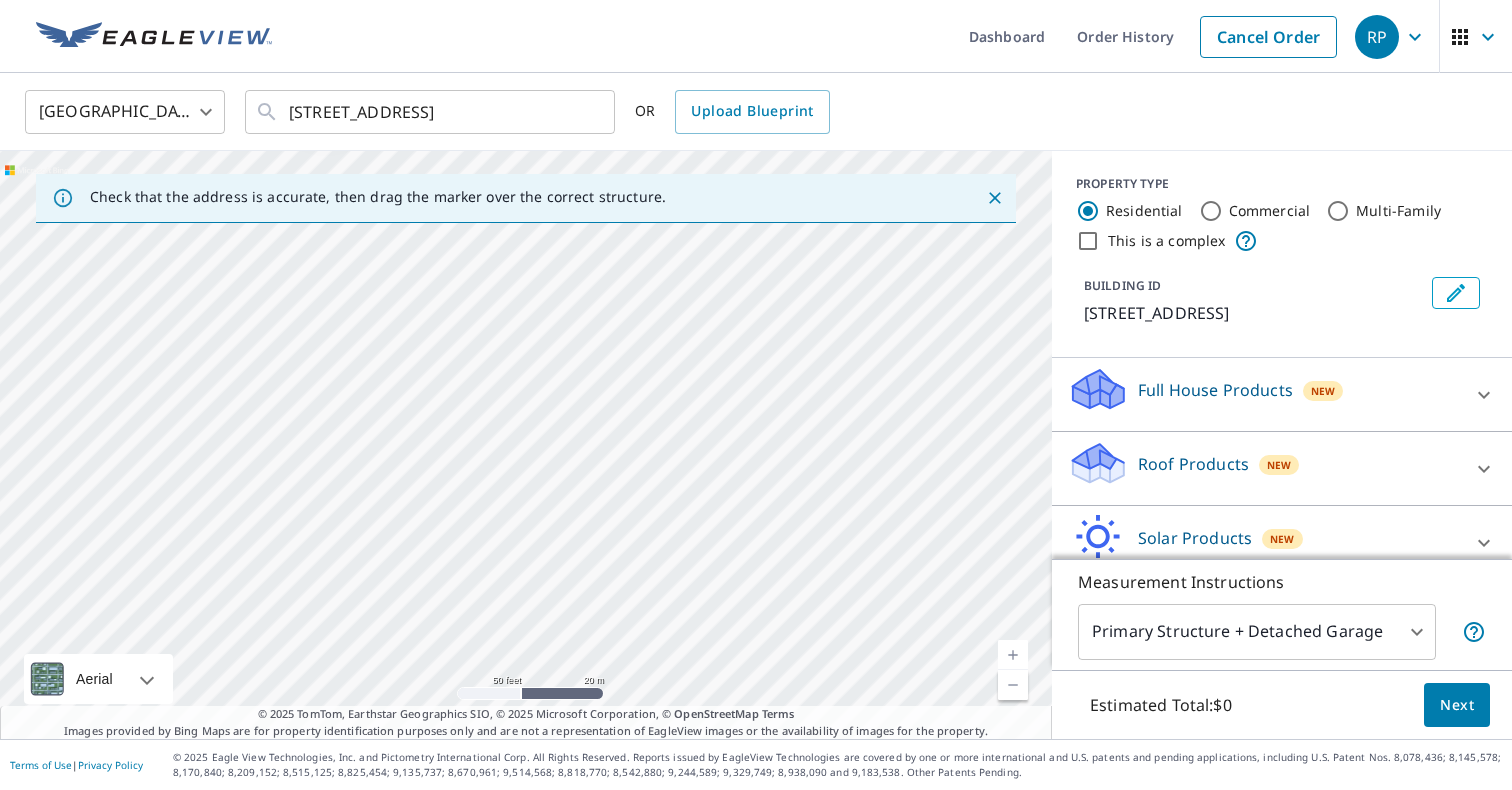 drag, startPoint x: 717, startPoint y: 472, endPoint x: 326, endPoint y: 259, distance: 445.25275 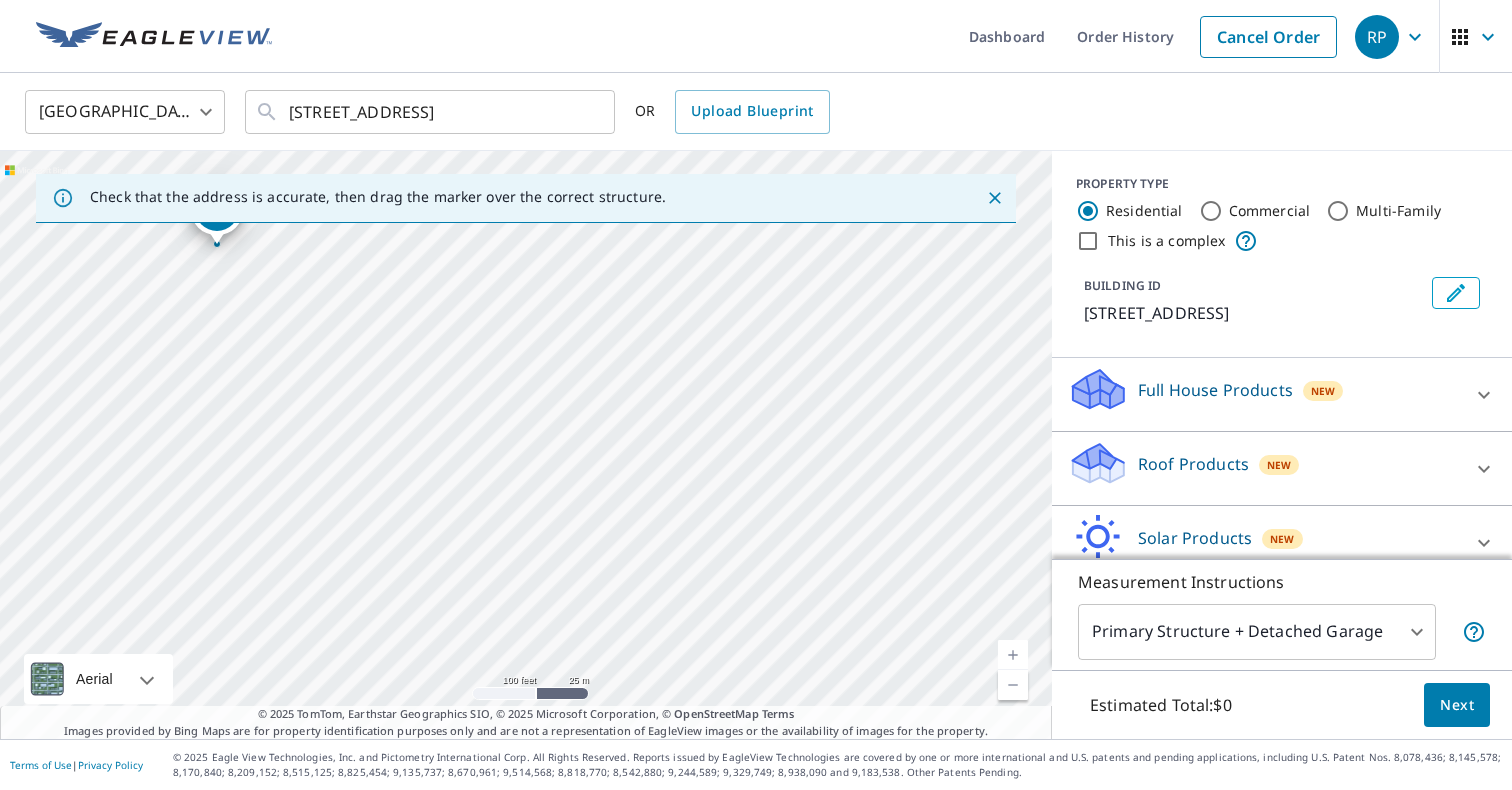 drag, startPoint x: 327, startPoint y: 259, endPoint x: 329, endPoint y: 372, distance: 113.0177 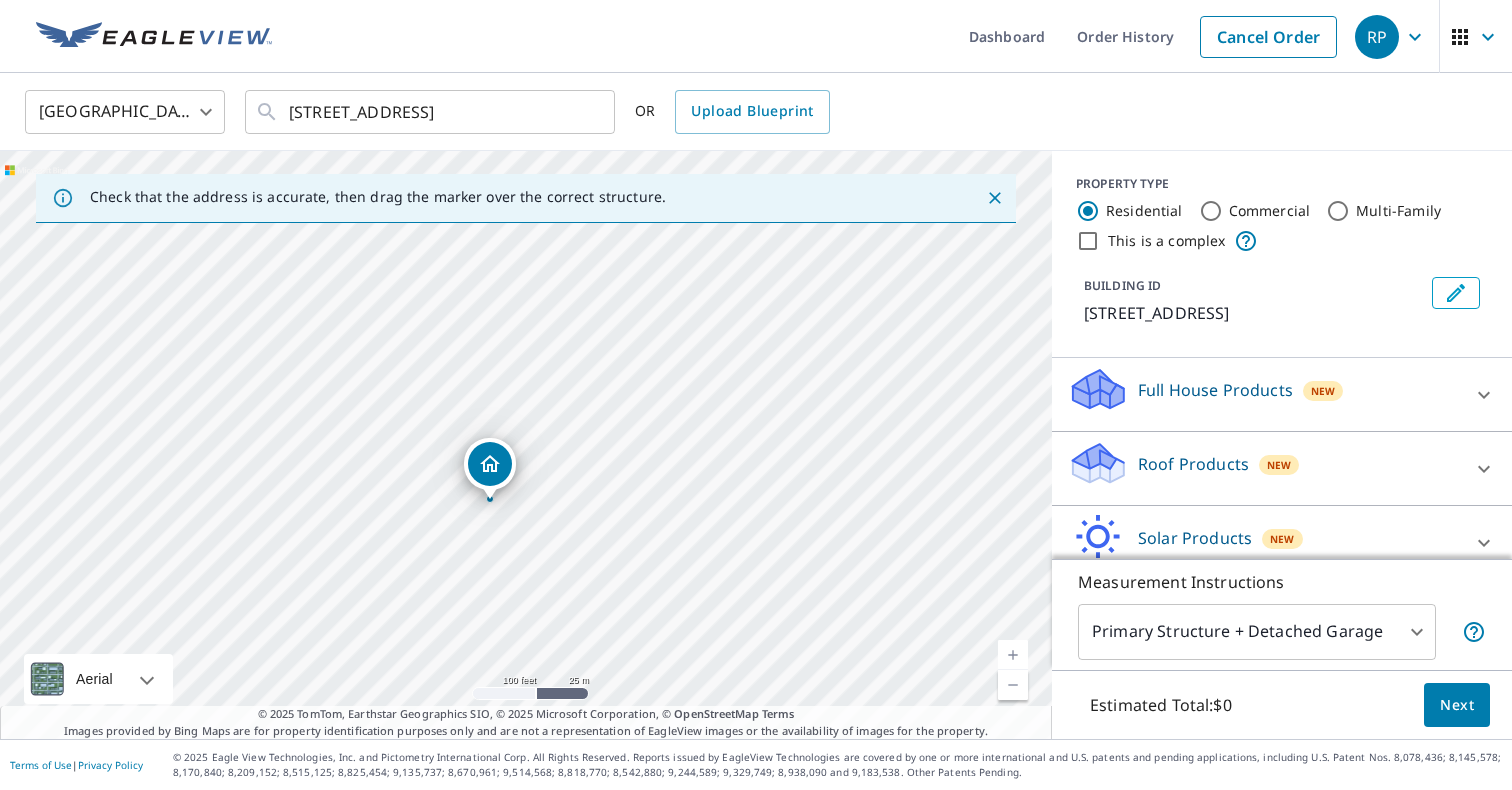 drag, startPoint x: 214, startPoint y: 231, endPoint x: 487, endPoint y: 486, distance: 373.56927 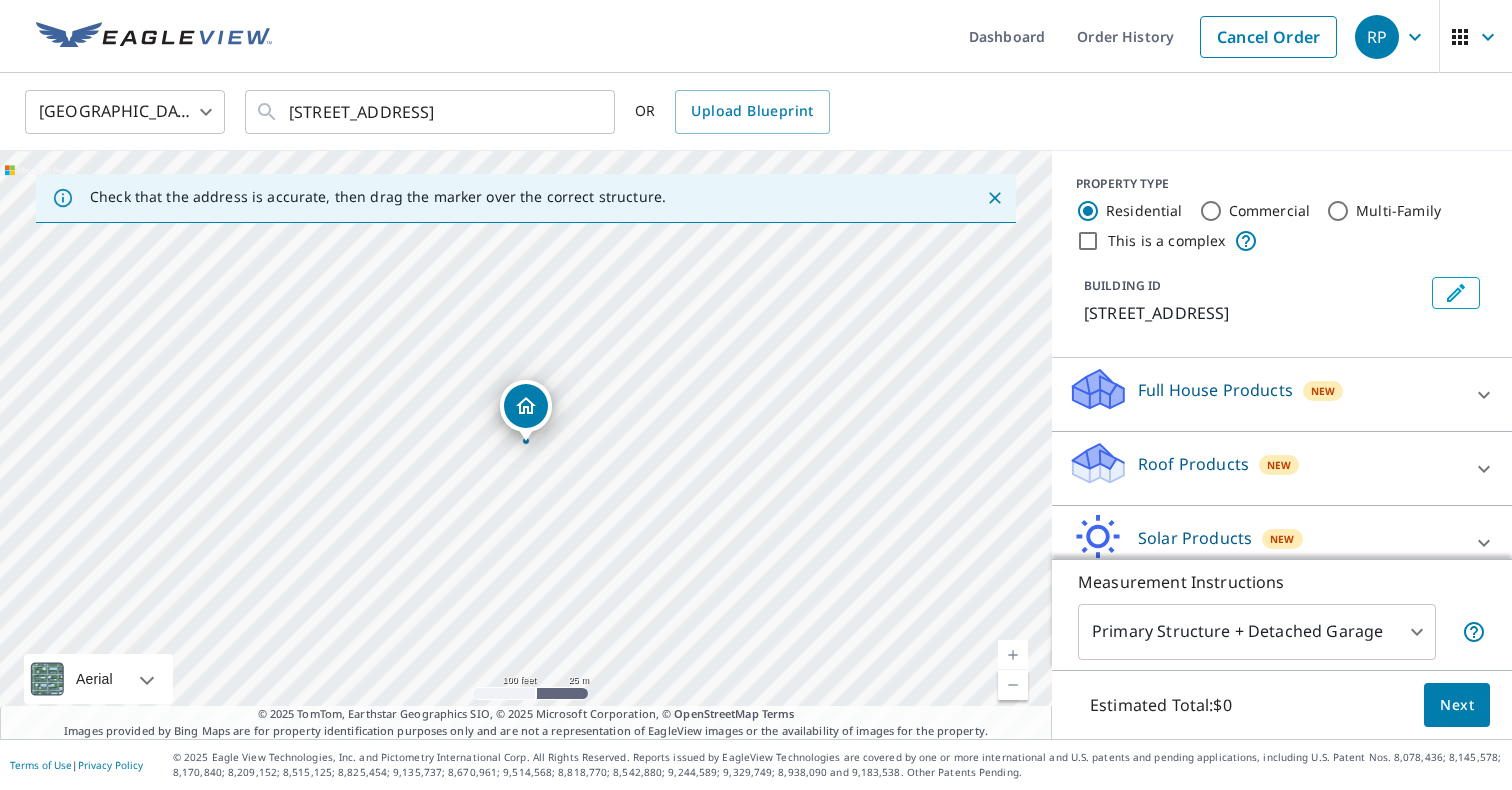 click on "Roof Products New" at bounding box center [1264, 468] 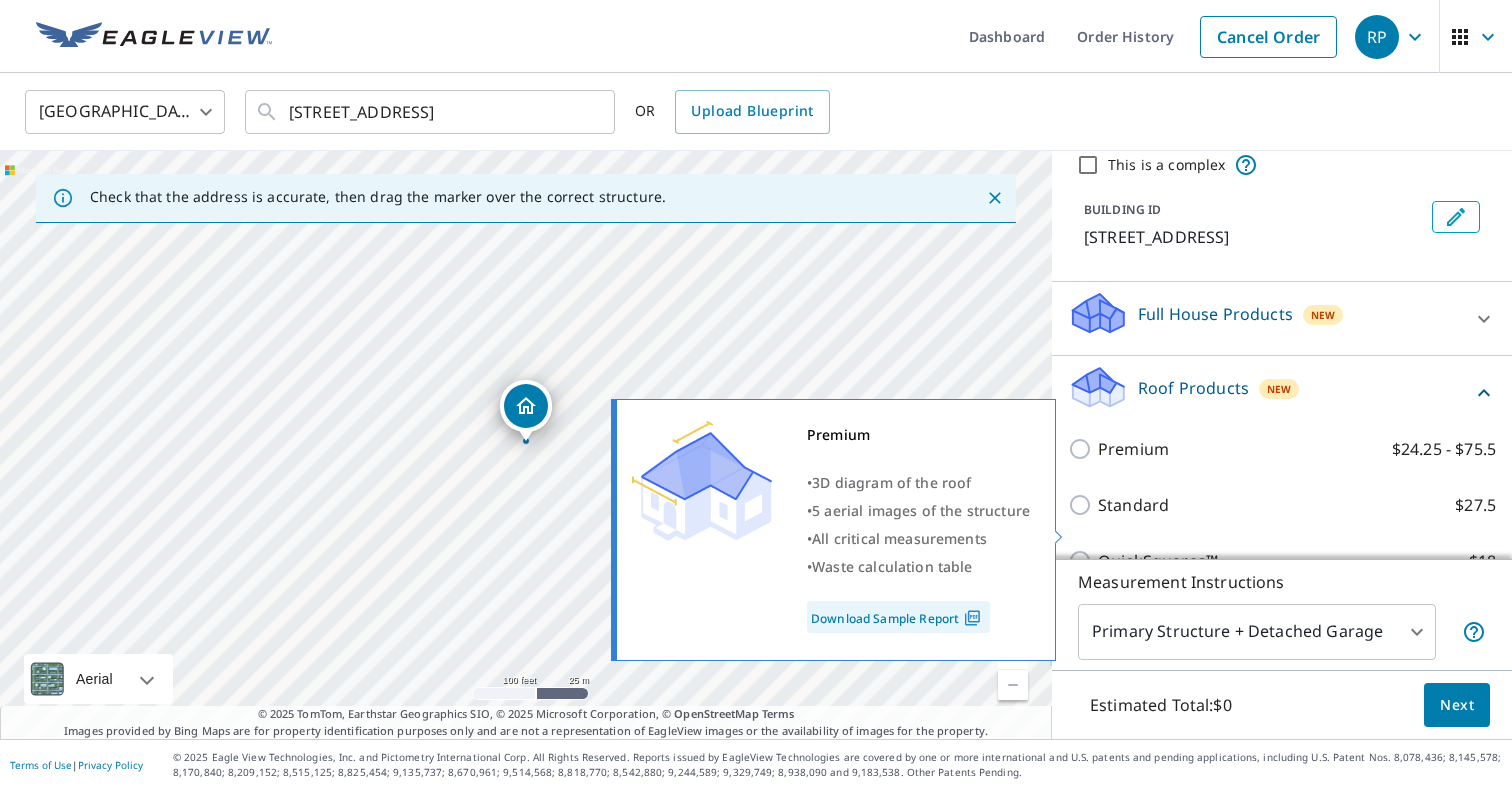 scroll, scrollTop: 79, scrollLeft: 0, axis: vertical 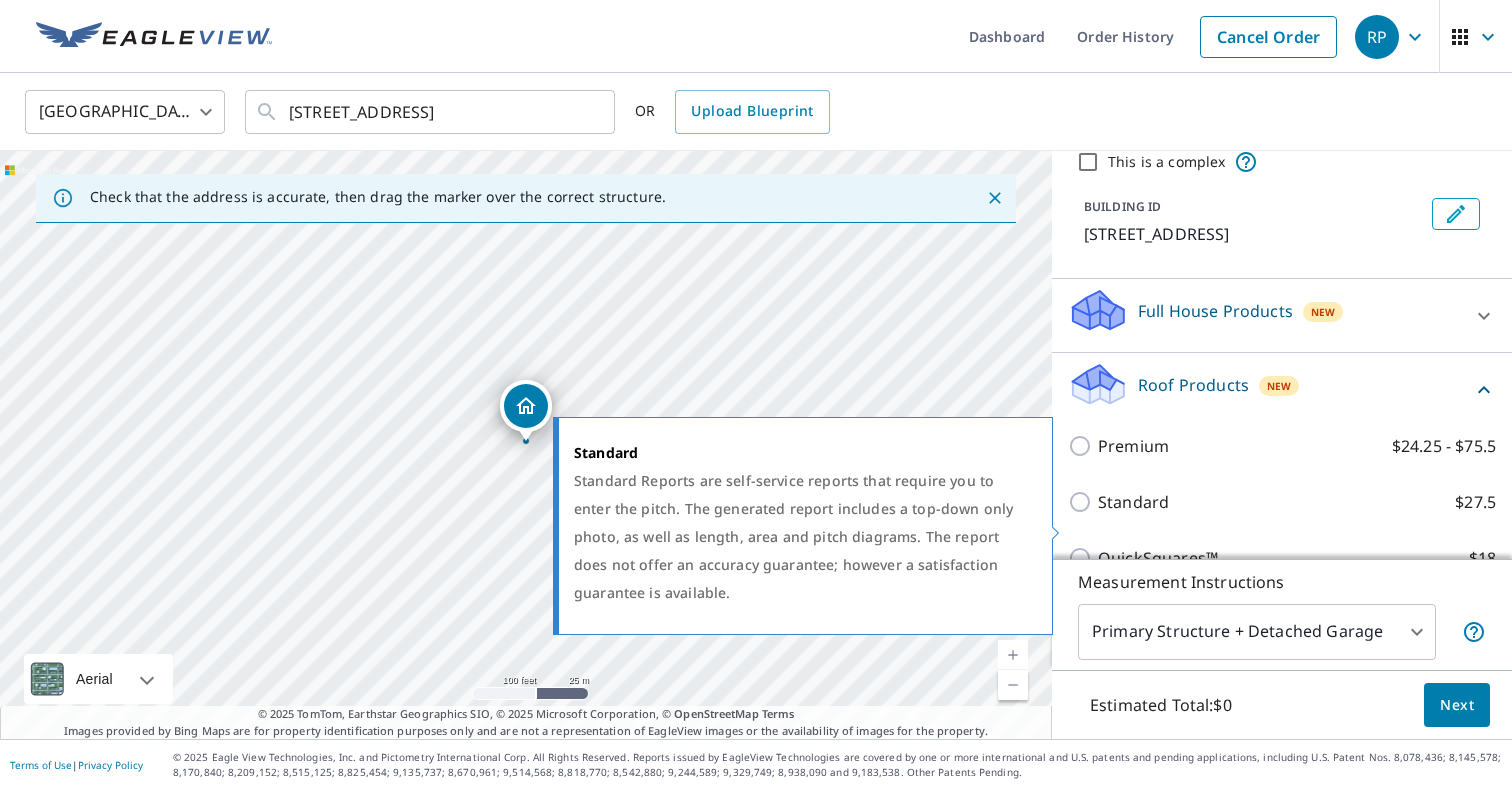 click on "Standard" at bounding box center [1133, 502] 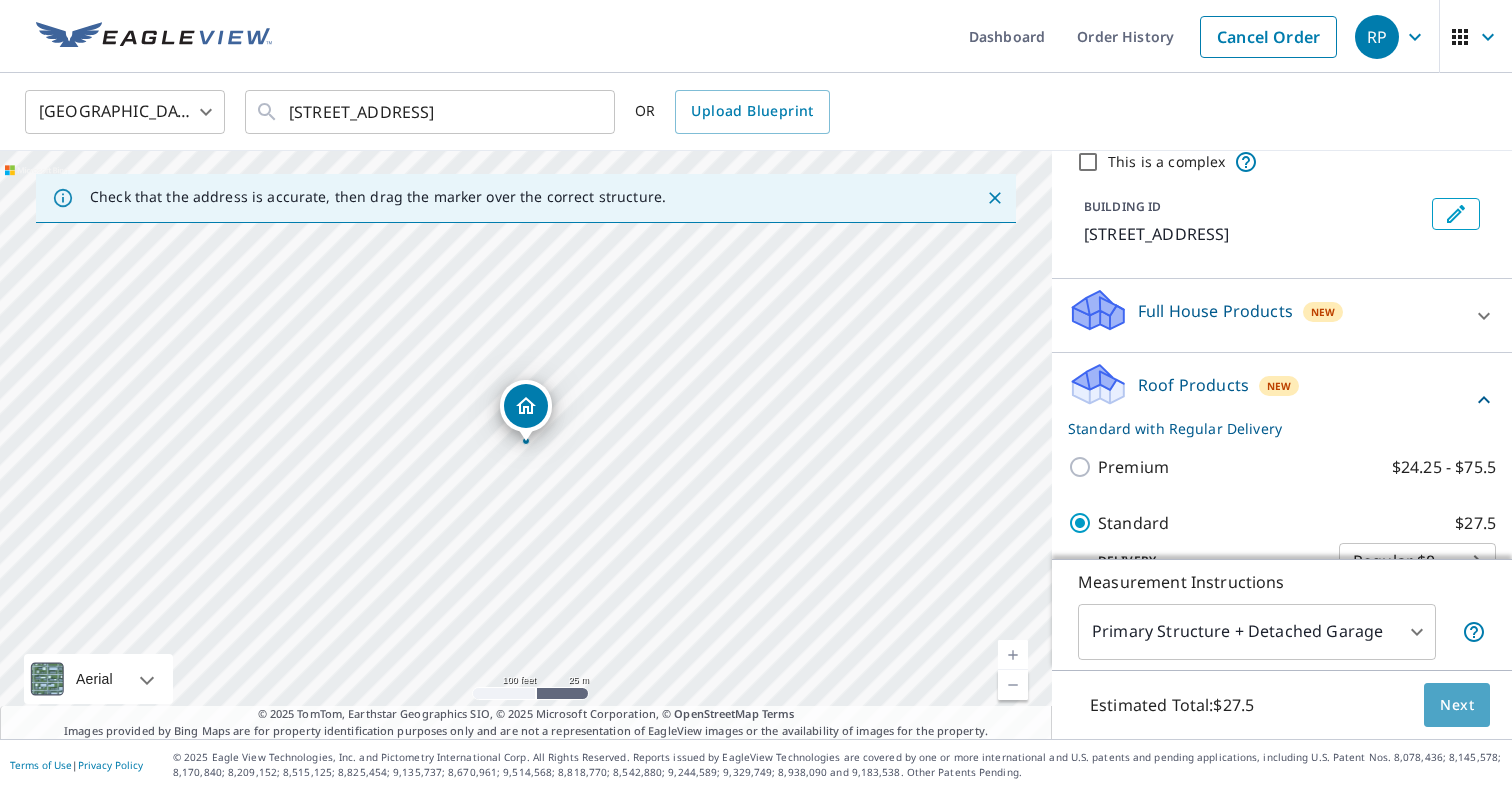 click on "Next" at bounding box center (1457, 705) 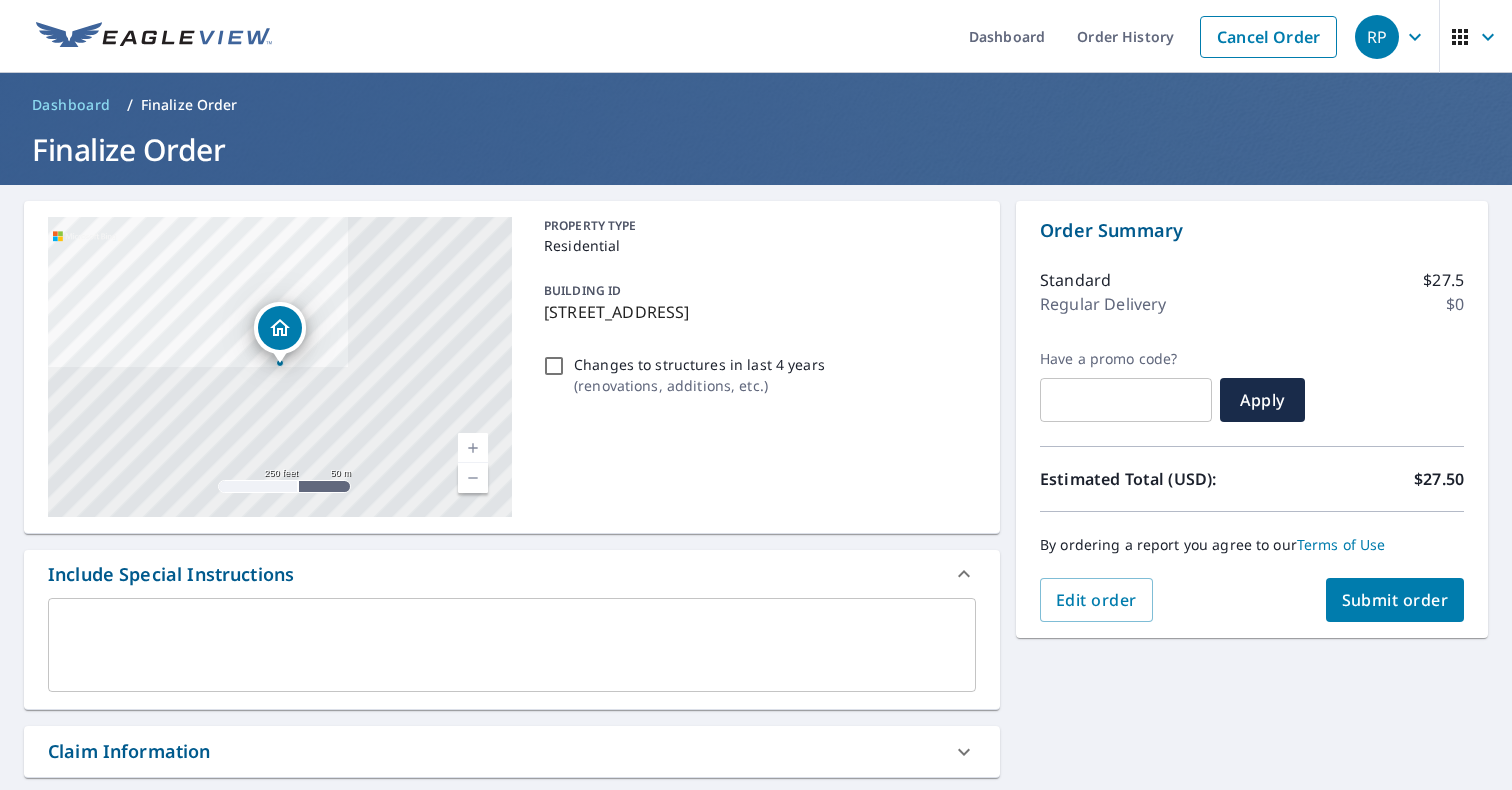 scroll, scrollTop: 0, scrollLeft: 0, axis: both 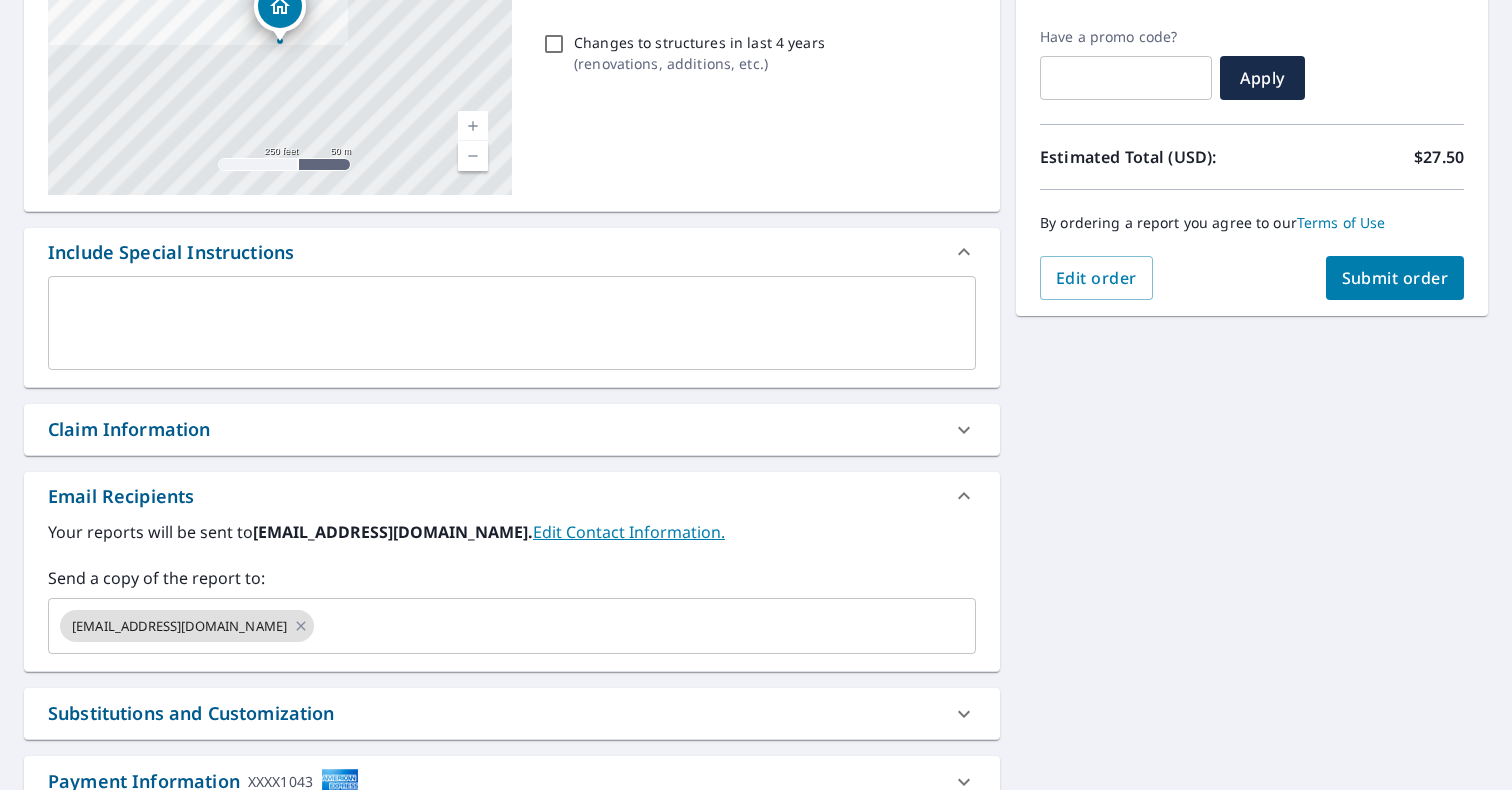 click on "Claim Information" at bounding box center [494, 429] 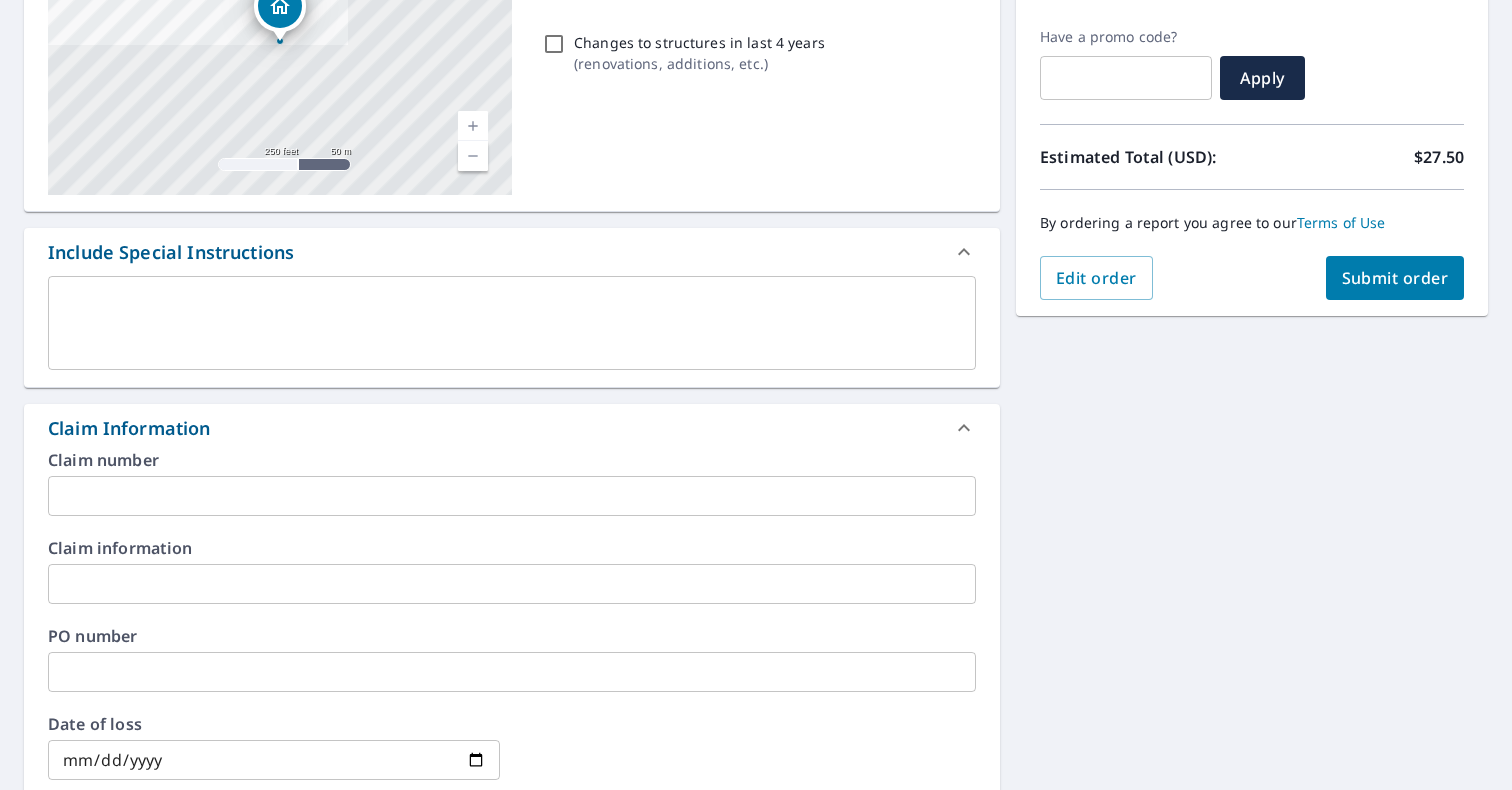 checkbox on "true" 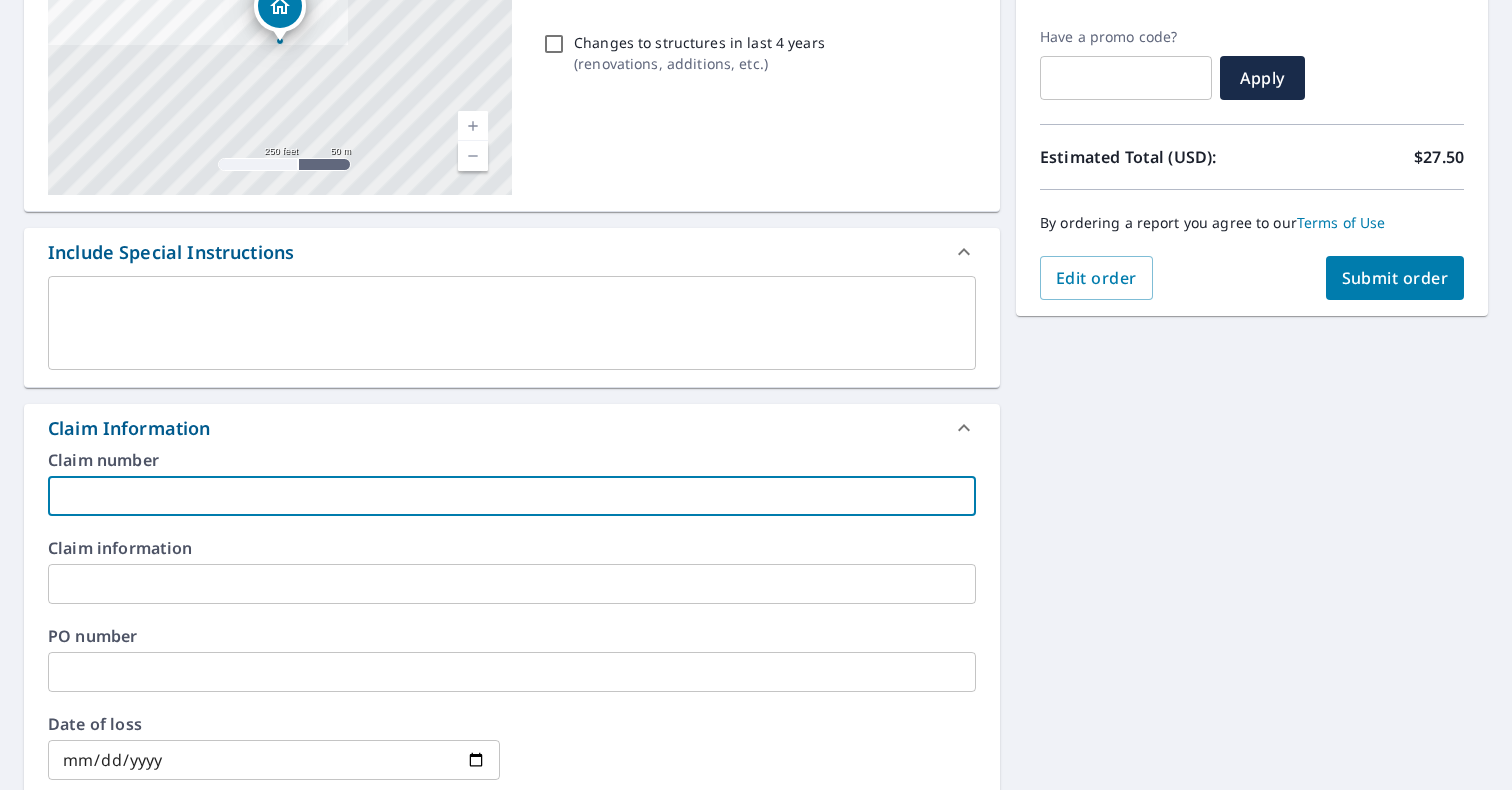 paste on "[PERSON_NAME] & [PERSON_NAME]" 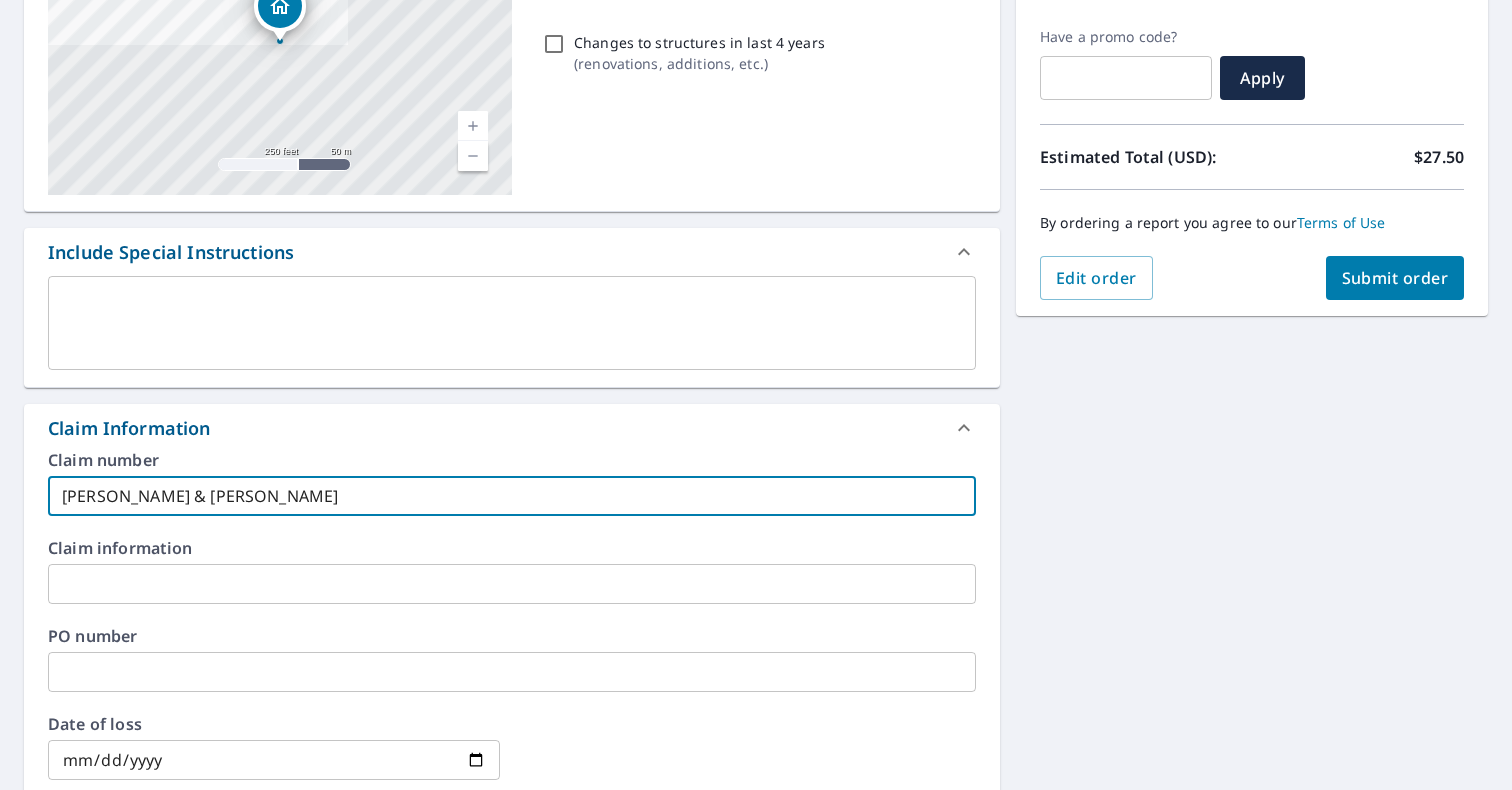 type on "[PERSON_NAME] & [PERSON_NAME]" 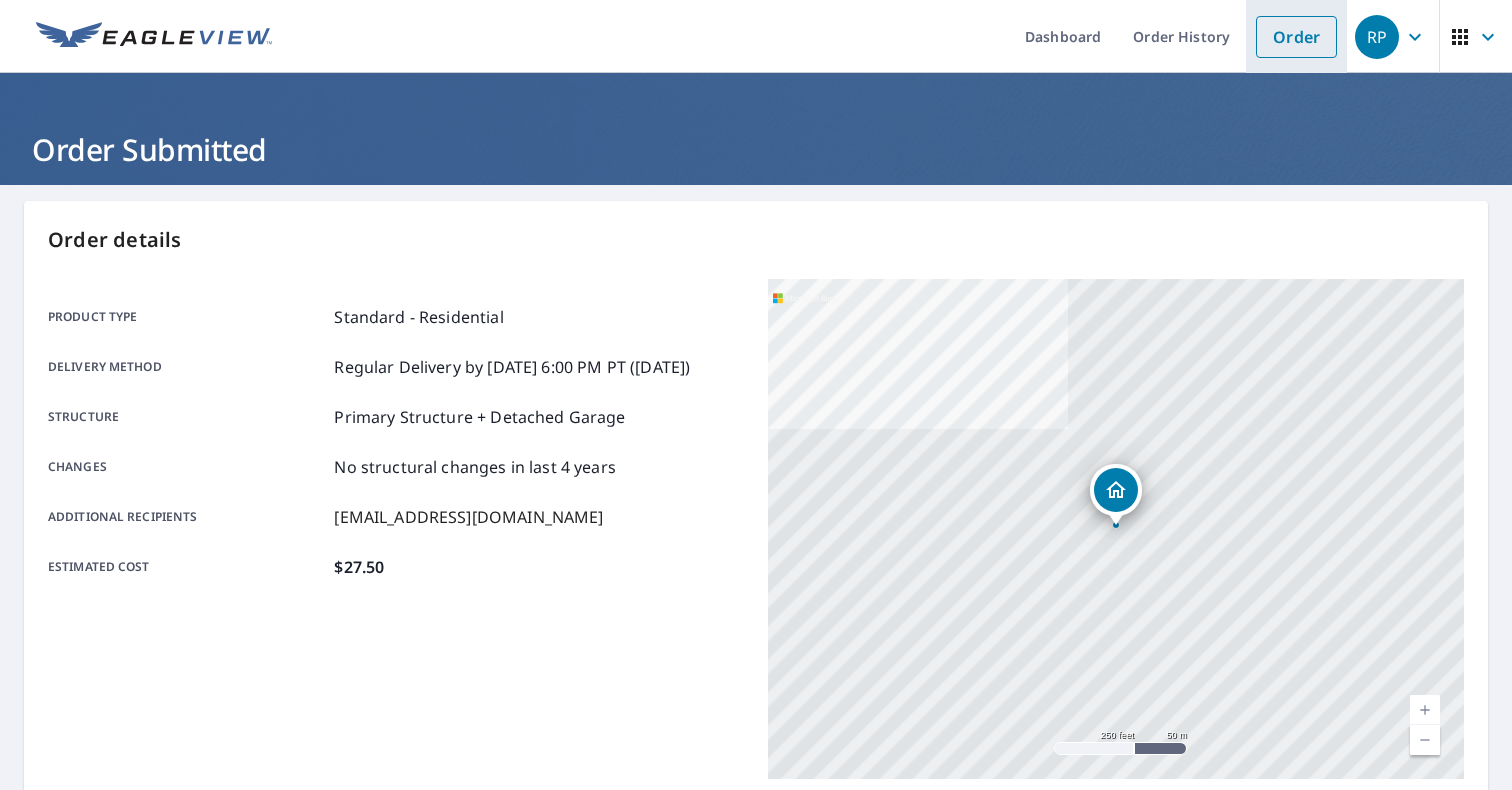 scroll, scrollTop: 0, scrollLeft: 0, axis: both 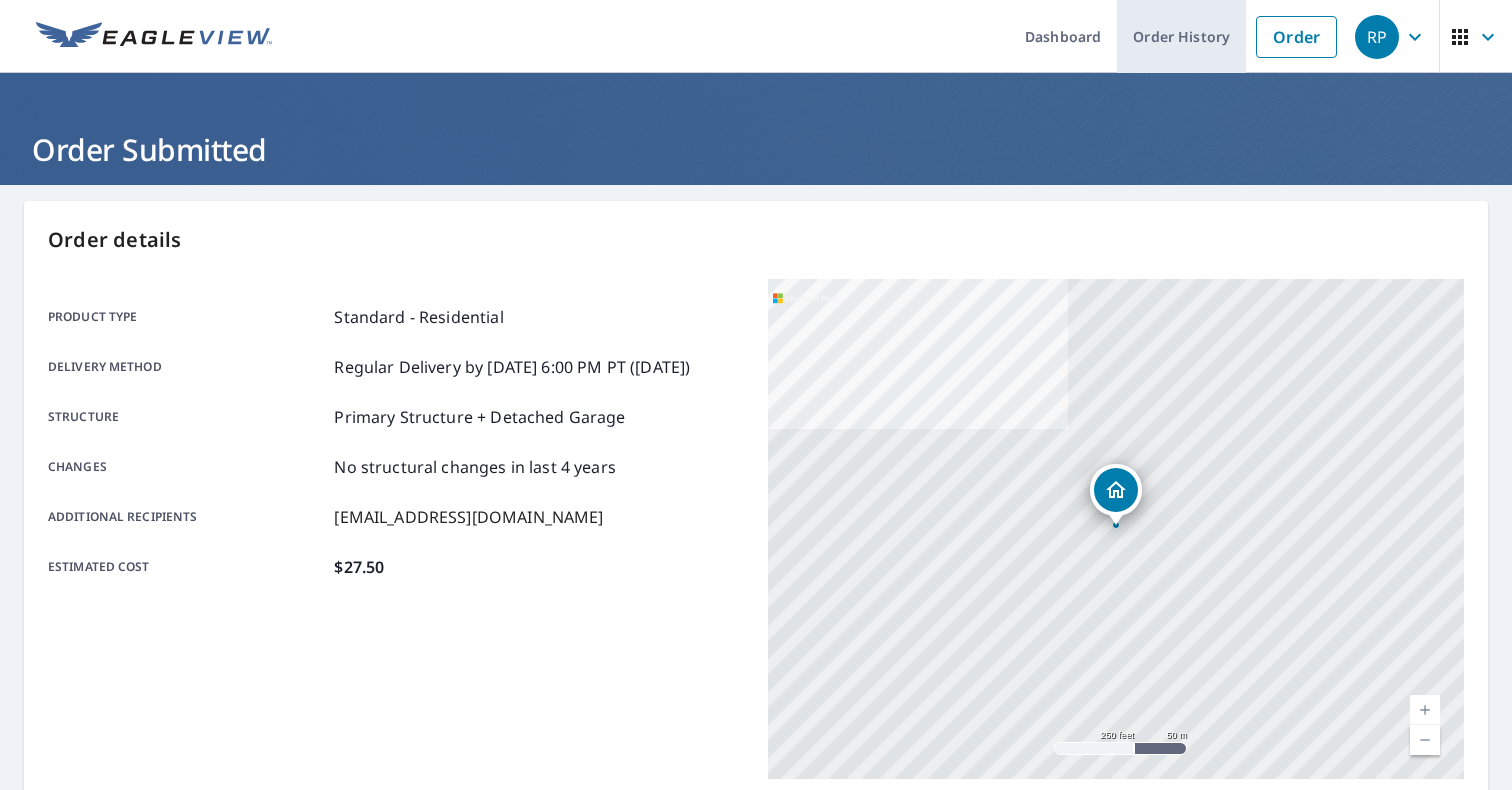 click on "Order History" at bounding box center (1181, 36) 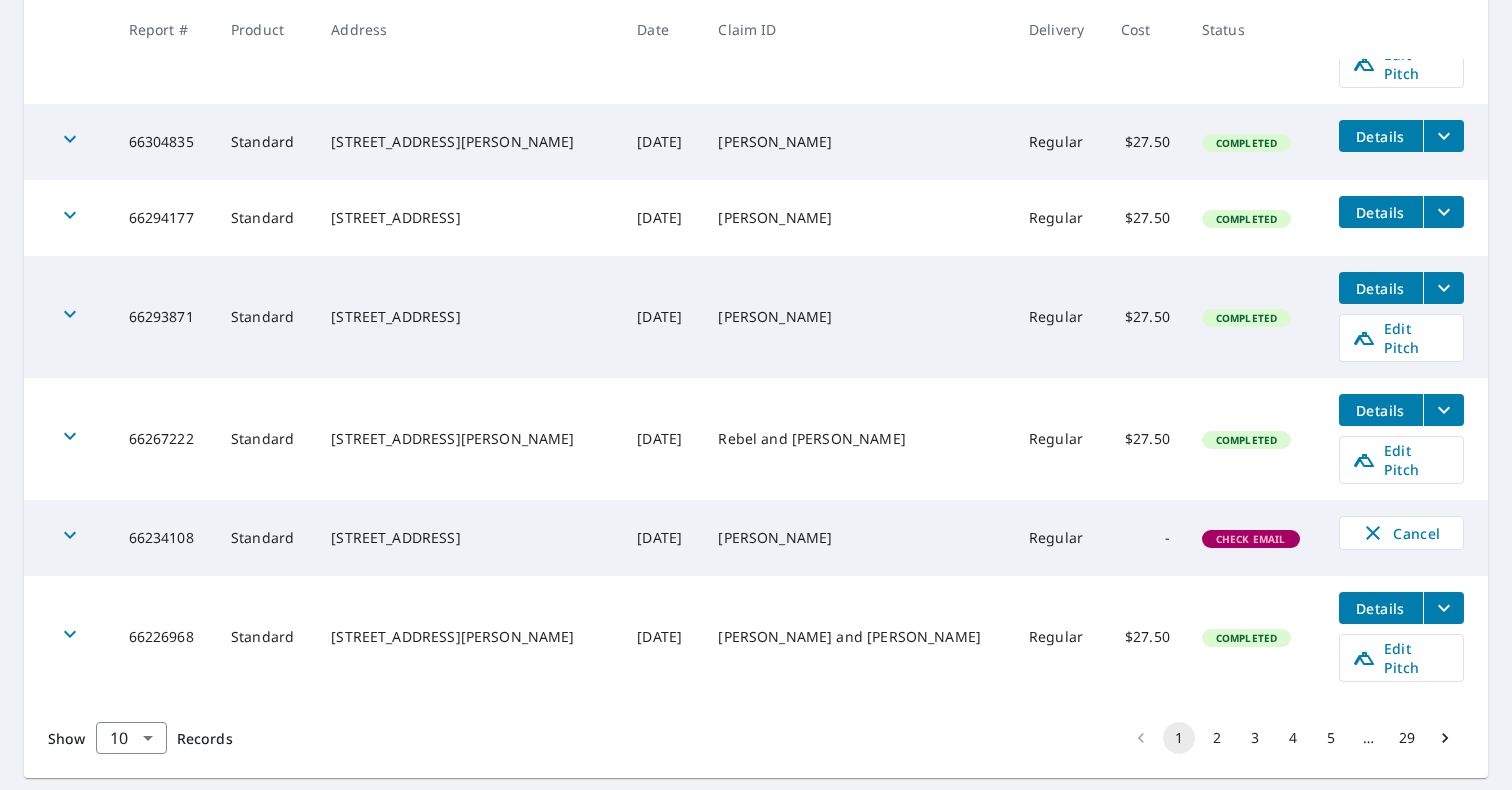 scroll, scrollTop: 676, scrollLeft: 0, axis: vertical 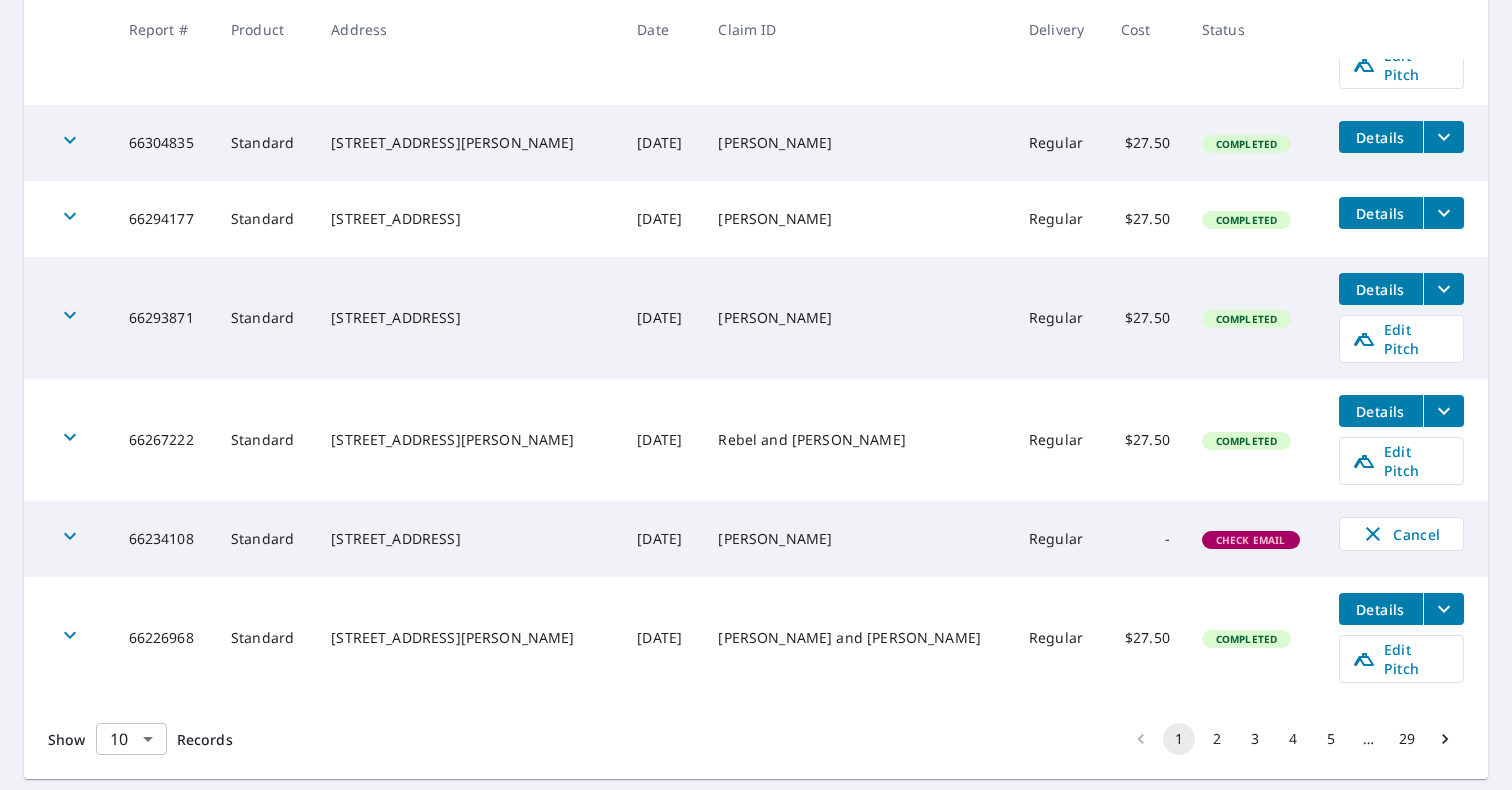 click on "RP RP
Dashboard Order History Order RP Dashboard / Order History Order History ​ Search Download Excel 1-10 of 284 records shown Refine results by choosing filters Products Status Orgs Last year Apply Reset Report # Product Address Date Claim ID Delivery Cost Status 66339121 Standard [STREET_ADDRESS] [DATE] [PERSON_NAME] & [PERSON_NAME] Regular - In Process Cancel 66334639 Standard 256 Mountain [GEOGRAPHIC_DATA] [DATE] [PERSON_NAME] Regular - In Process Cancel 66309791 Premium Blueprint ID Chinquapin/[PERSON_NAME] [DATE] Regular $75.50 Completed Details 66306784 Standard [STREET_ADDRESS] [DATE] [PERSON_NAME] Regular $27.50 Completed Details Edit Pitch 66304835 Standard [STREET_ADDRESS][PERSON_NAME] [DATE] [PERSON_NAME] Regular $27.50 Completed Details 66294177 Standard [STREET_ADDRESS] [DATE] [PERSON_NAME] Regular $27.50 Completed Details 66293871 Standard [STREET_ADDRESS] [DATE]" at bounding box center (756, 395) 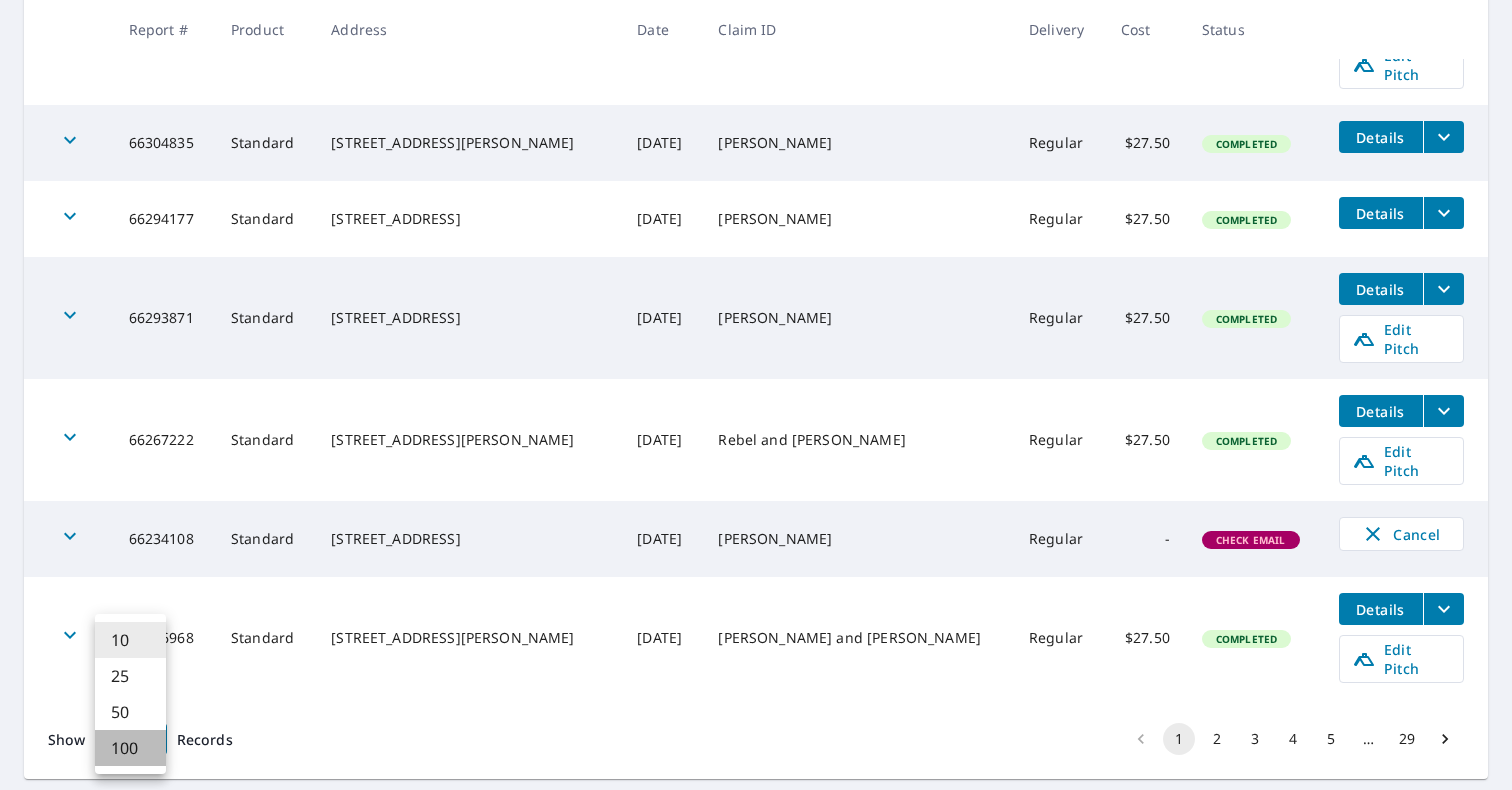 click on "100" at bounding box center (130, 748) 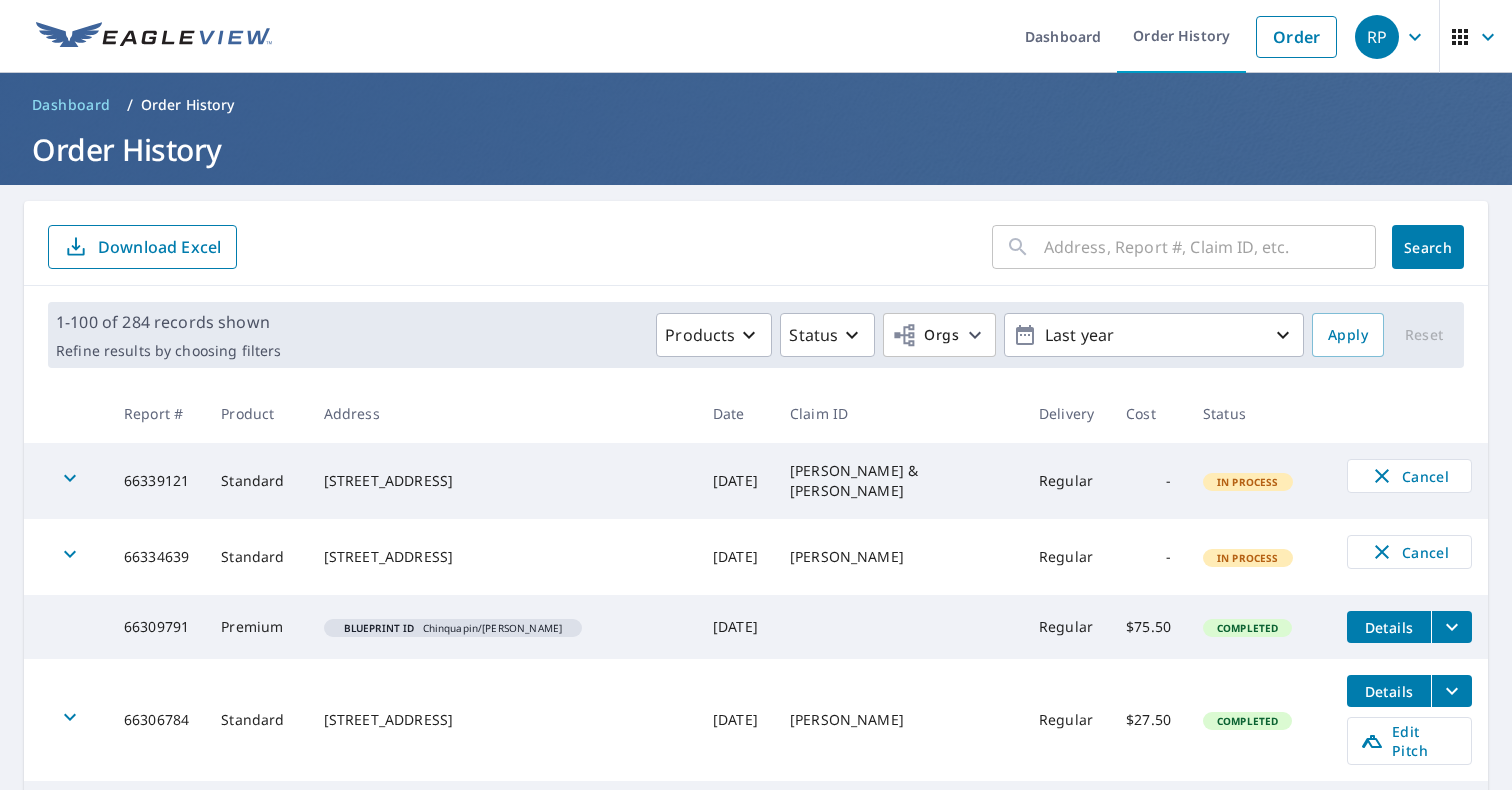 scroll, scrollTop: 0, scrollLeft: 0, axis: both 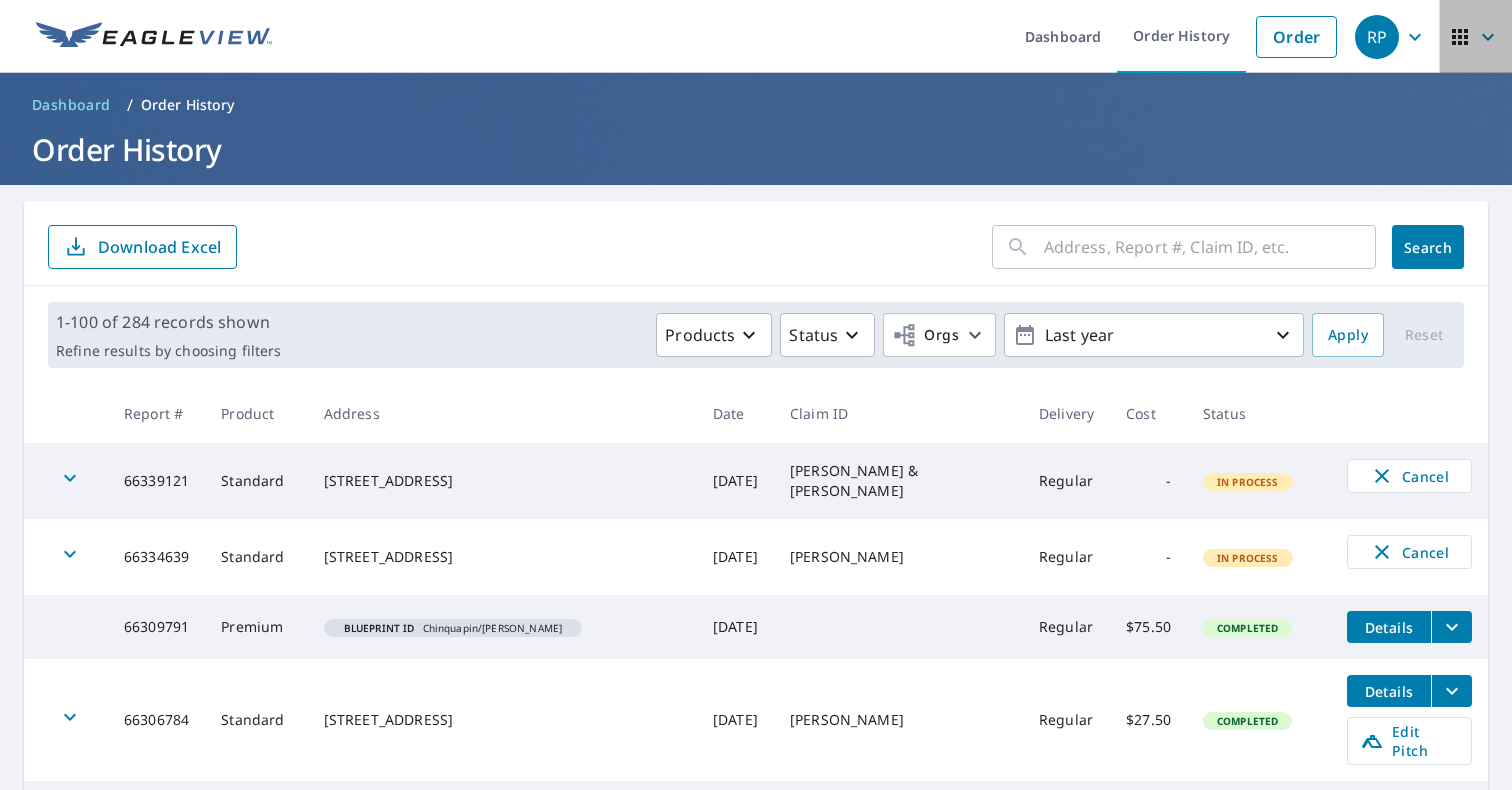 click at bounding box center [1476, 37] 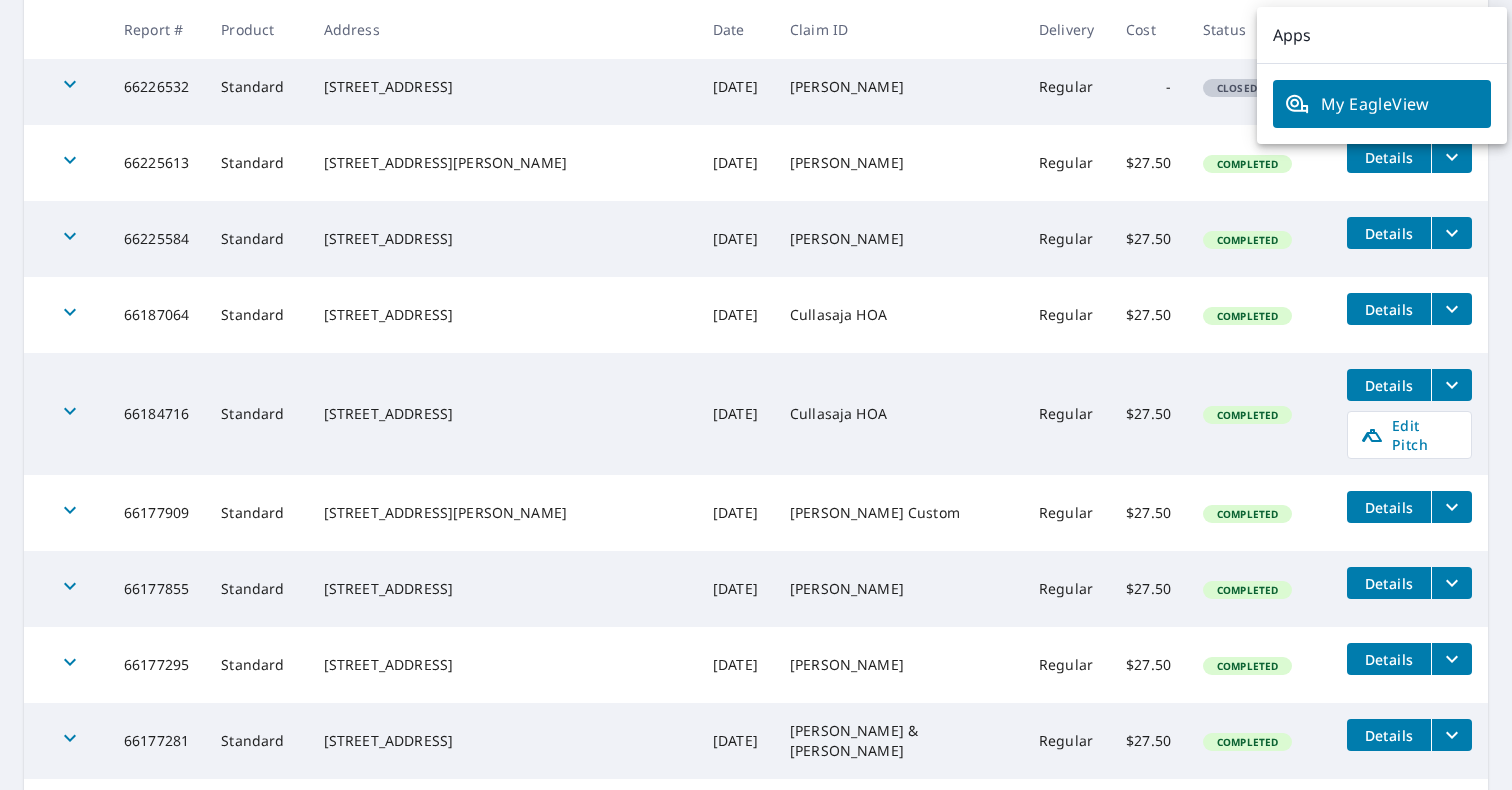scroll, scrollTop: 1351, scrollLeft: 0, axis: vertical 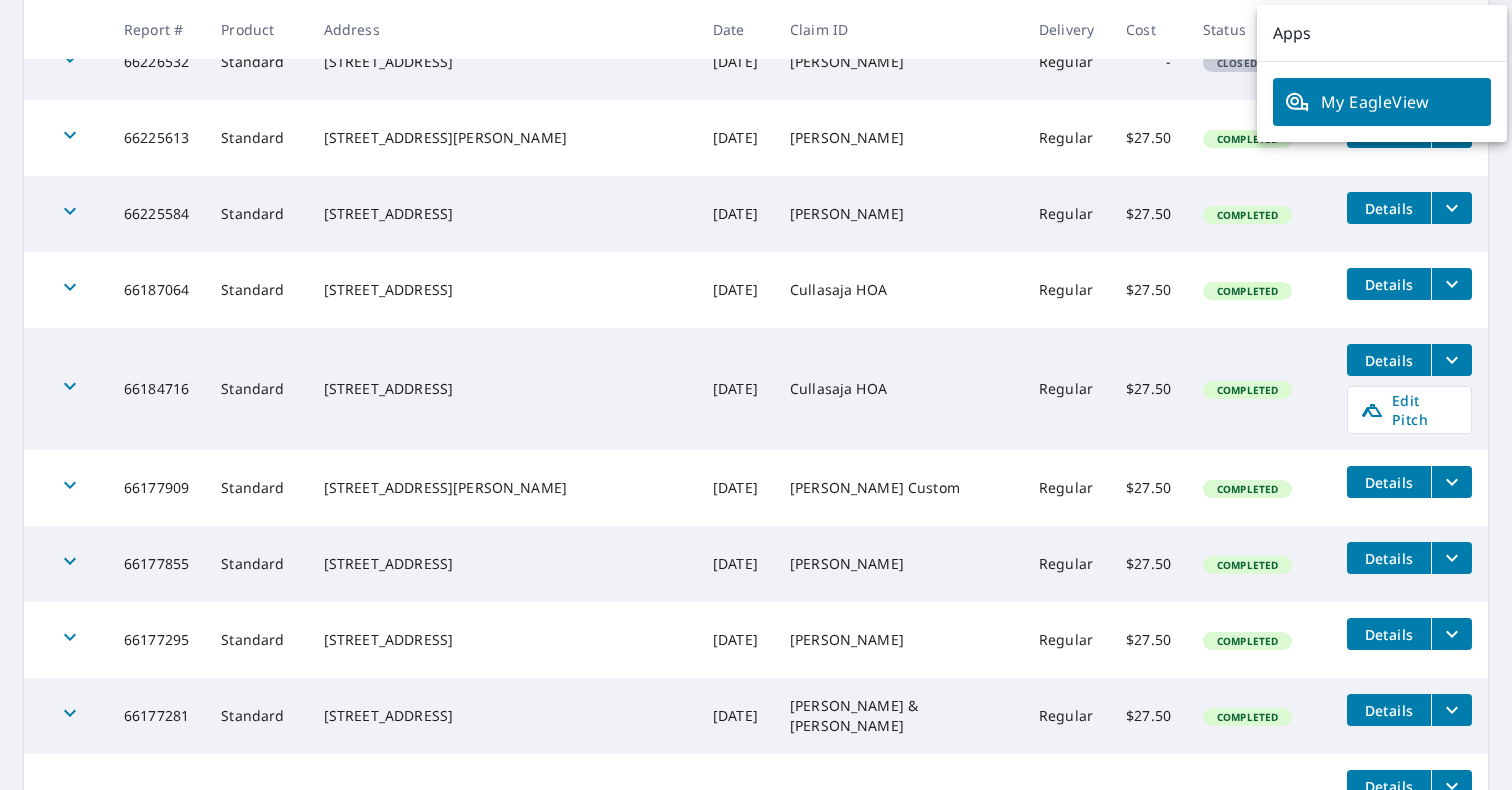 click on "[PERSON_NAME] Custom" at bounding box center (898, 488) 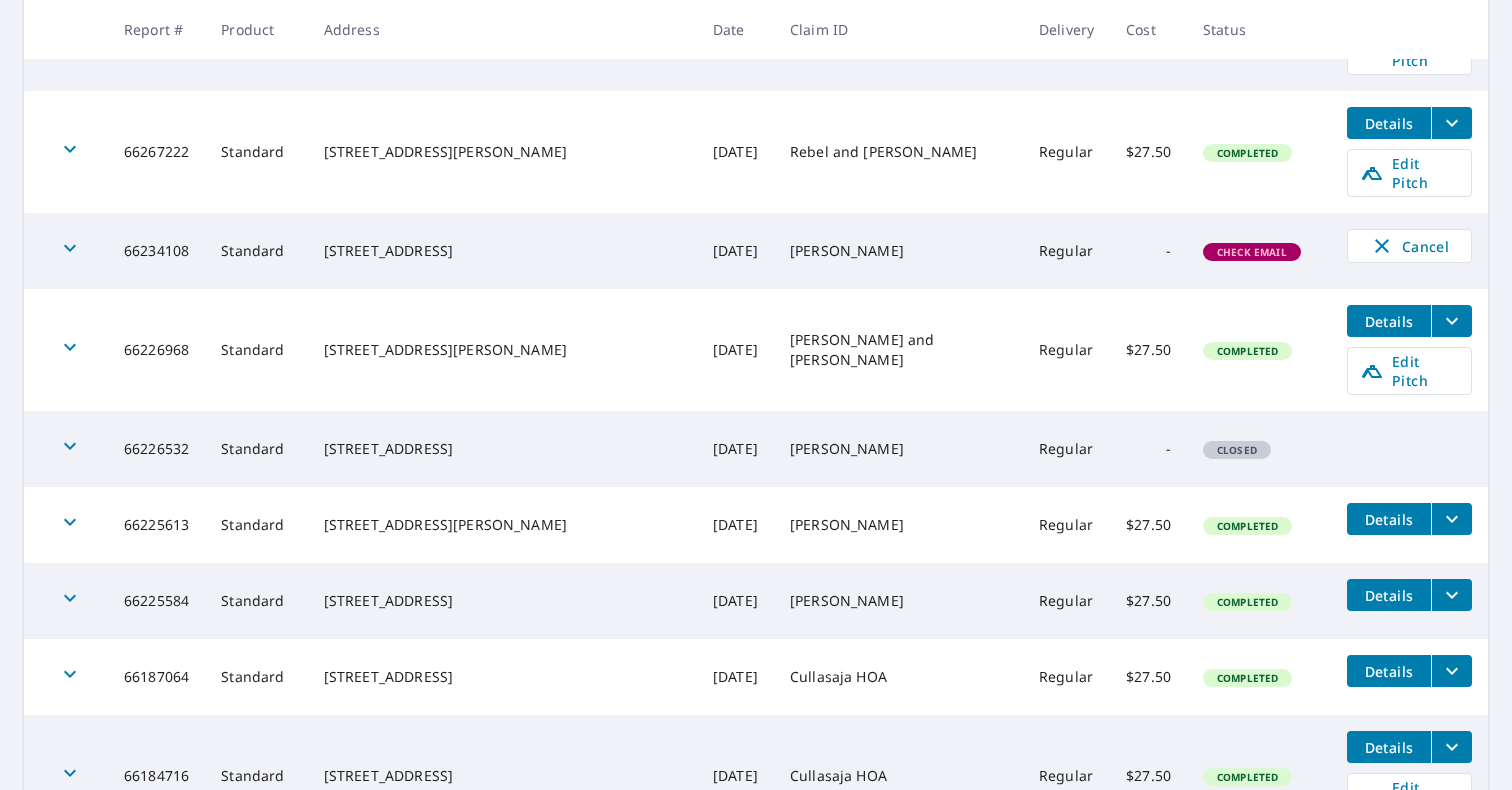 scroll, scrollTop: 908, scrollLeft: 0, axis: vertical 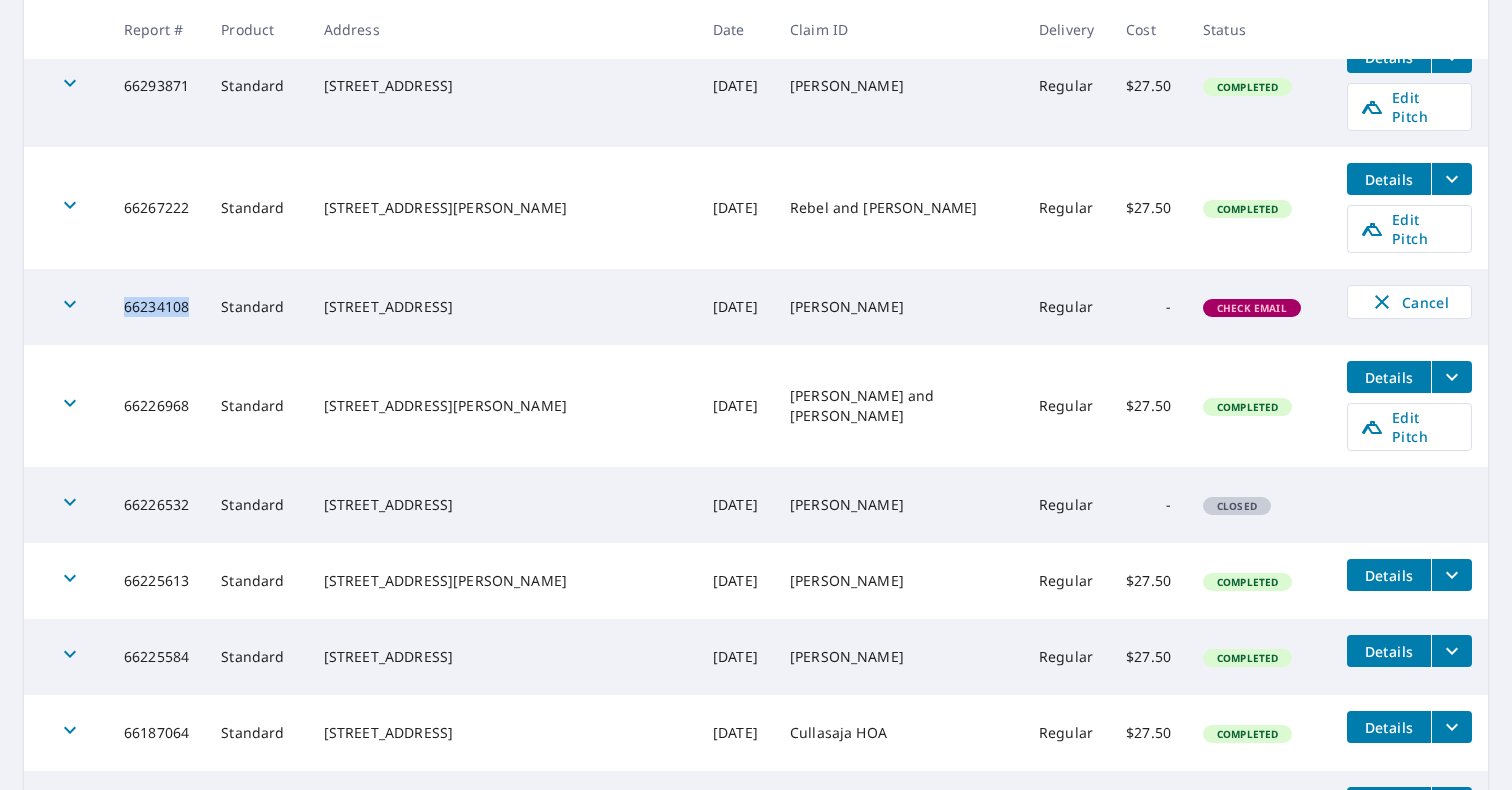 drag, startPoint x: 197, startPoint y: 275, endPoint x: 120, endPoint y: 275, distance: 77 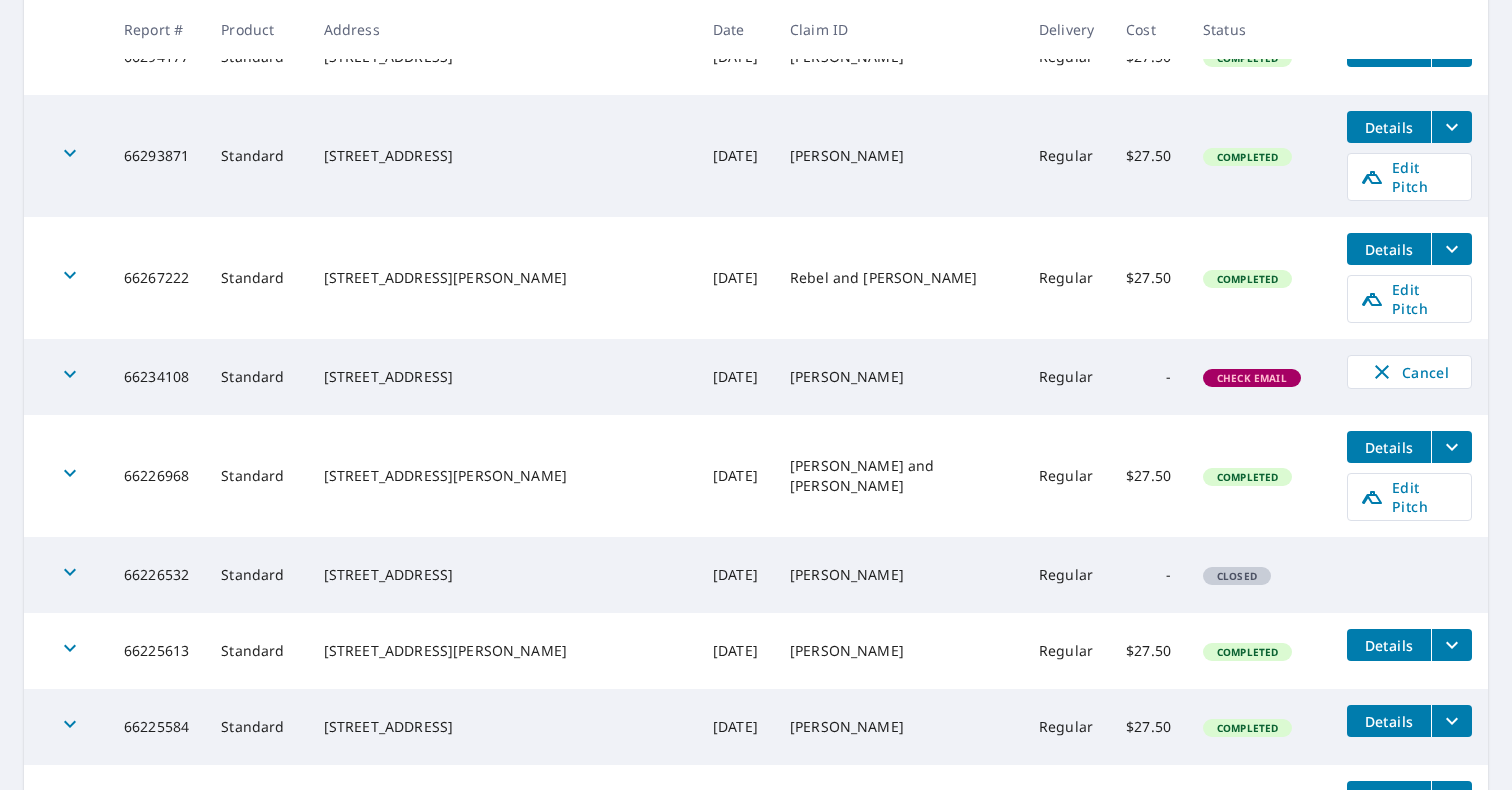 click on "[STREET_ADDRESS]" at bounding box center (502, 377) 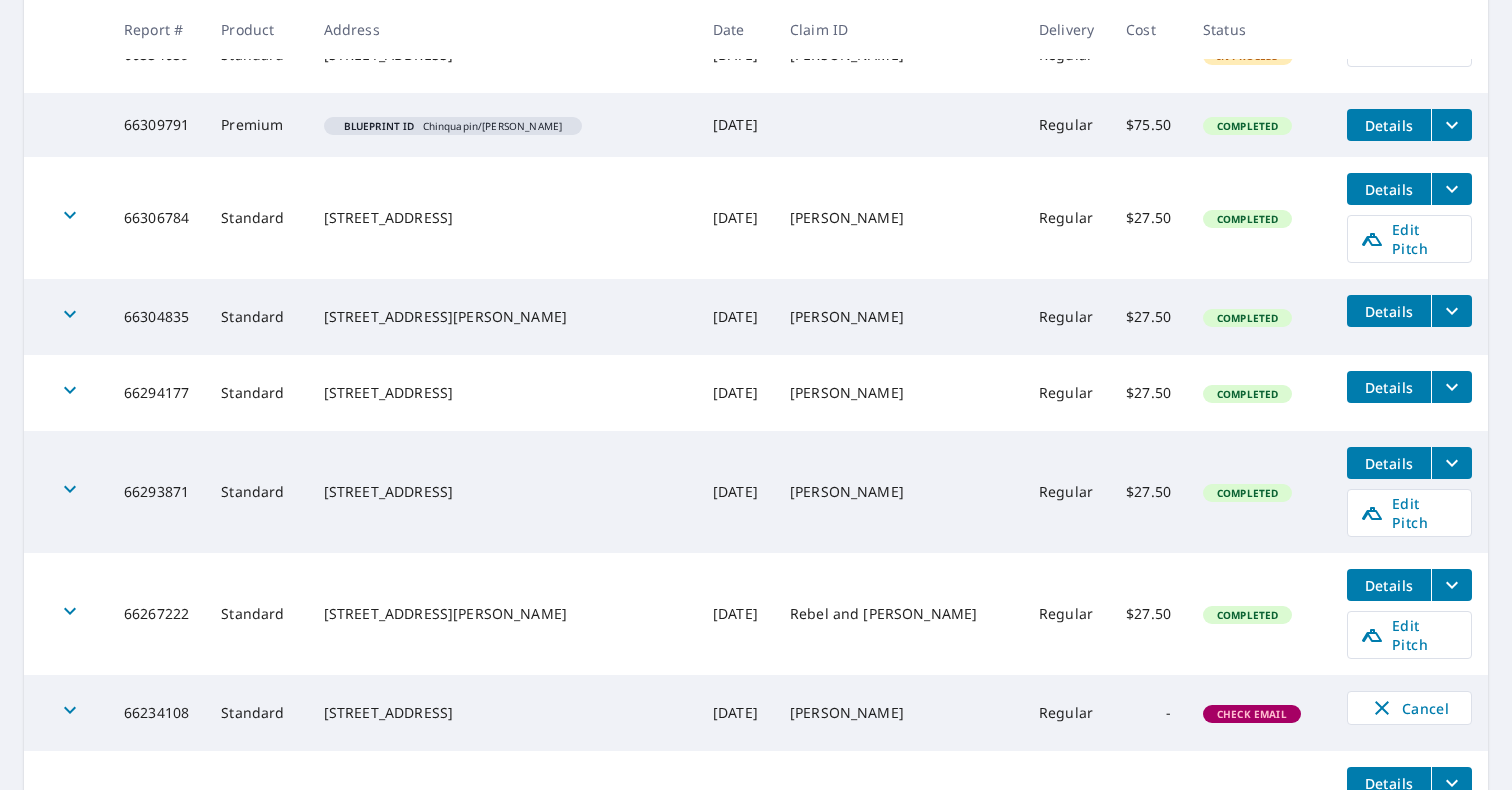 scroll, scrollTop: 515, scrollLeft: 0, axis: vertical 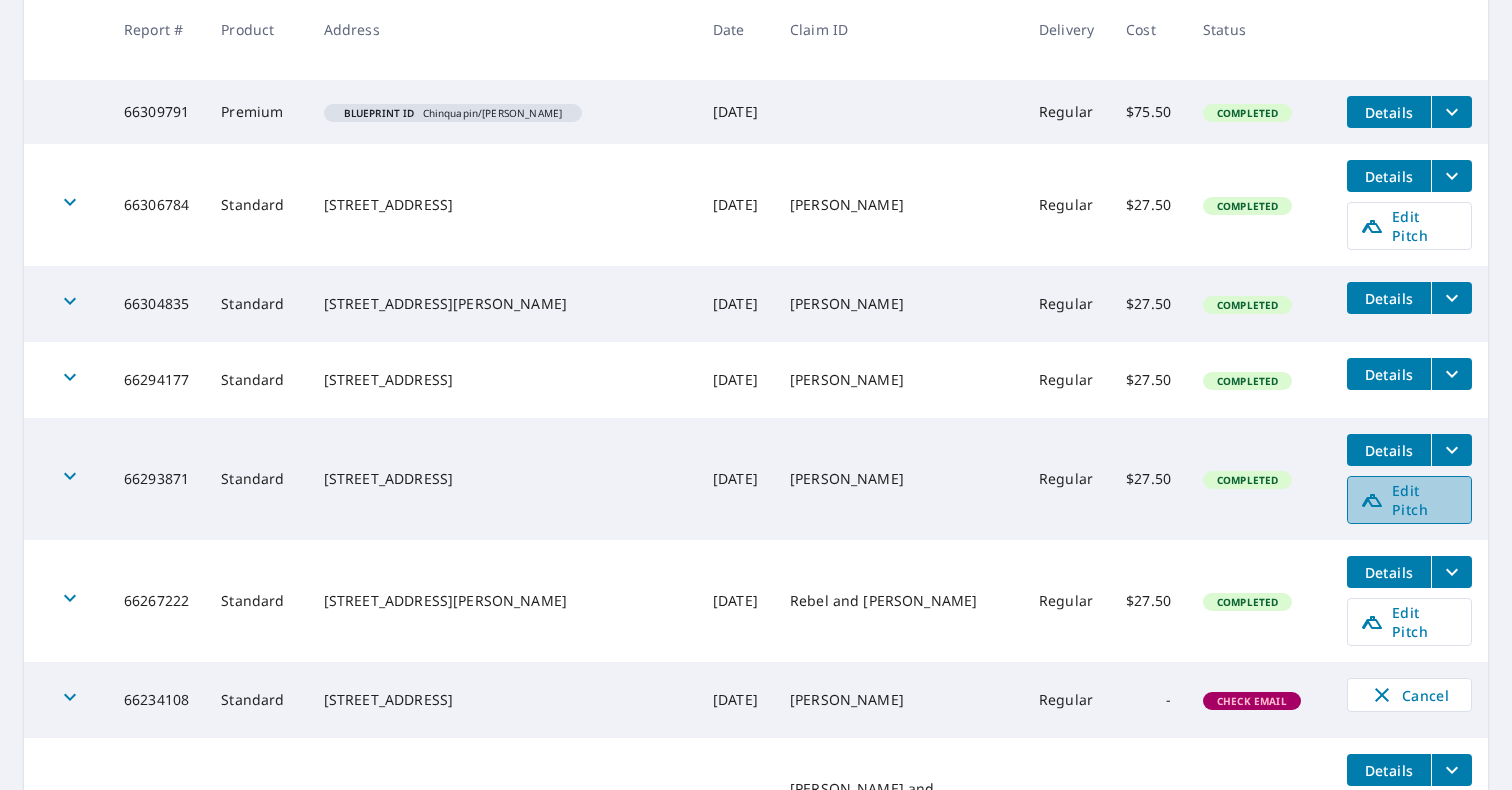 click on "Edit Pitch" at bounding box center [1409, 500] 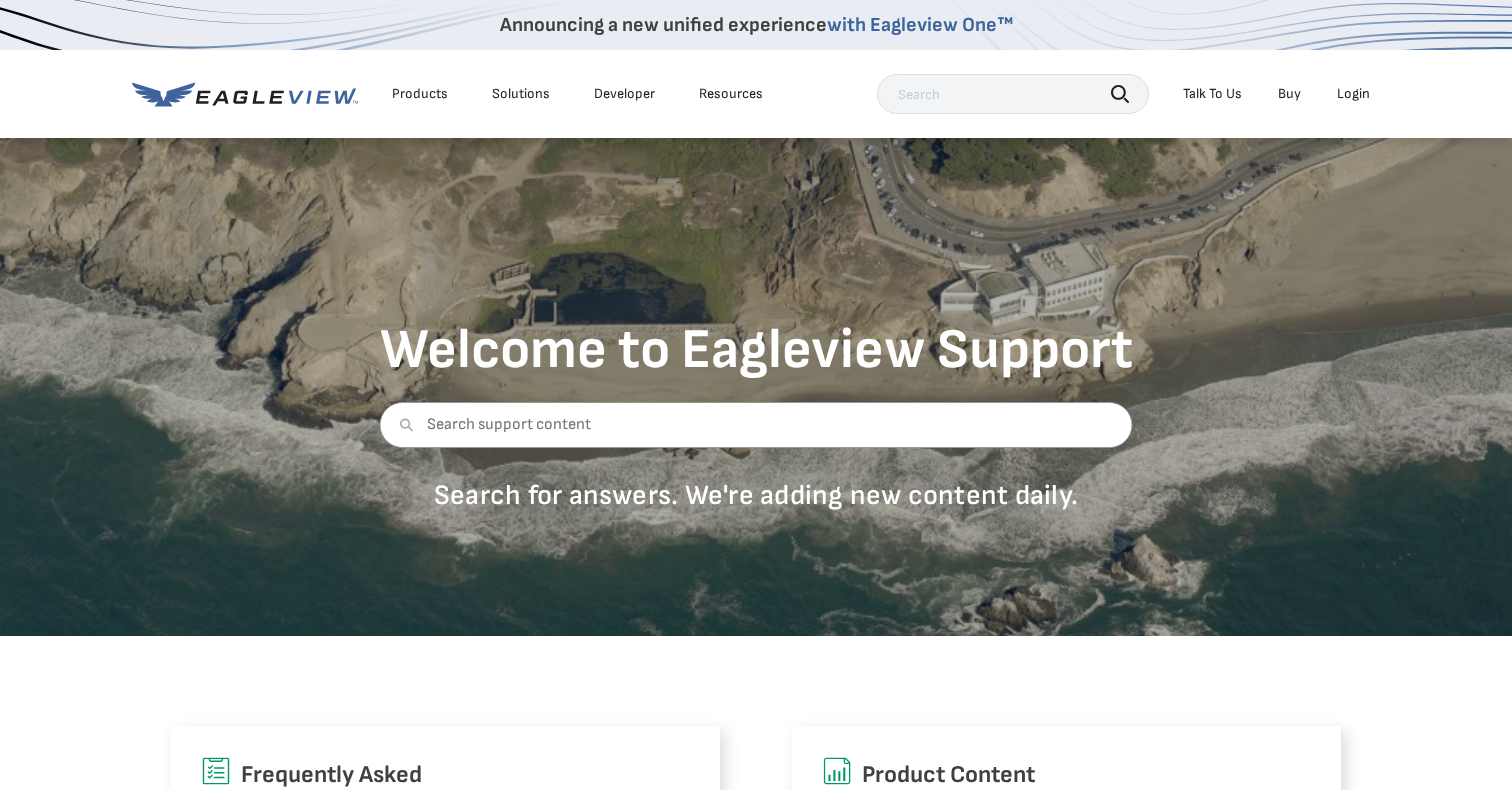scroll, scrollTop: 0, scrollLeft: 0, axis: both 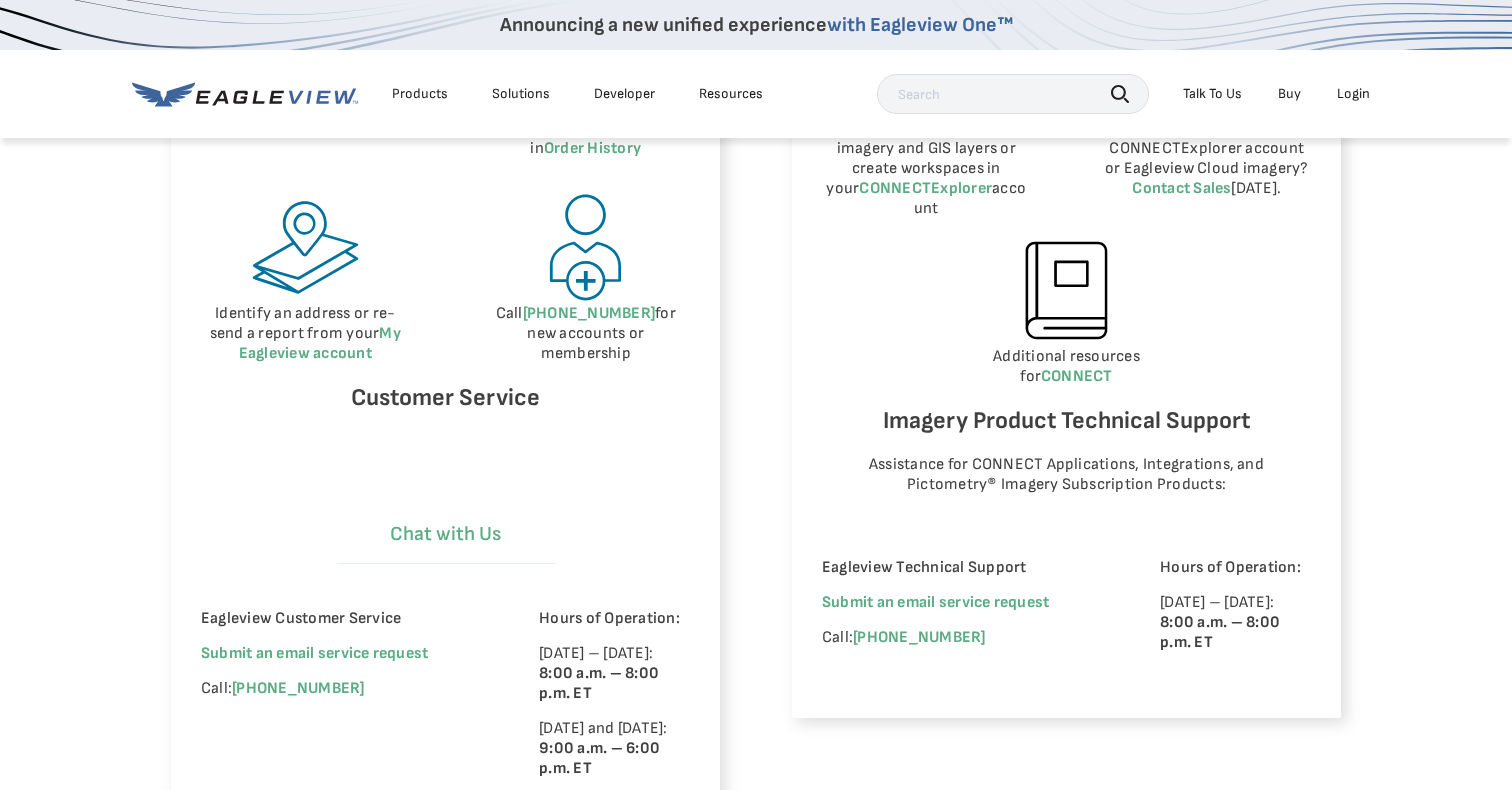 click on "Chat with Us" at bounding box center [446, 534] 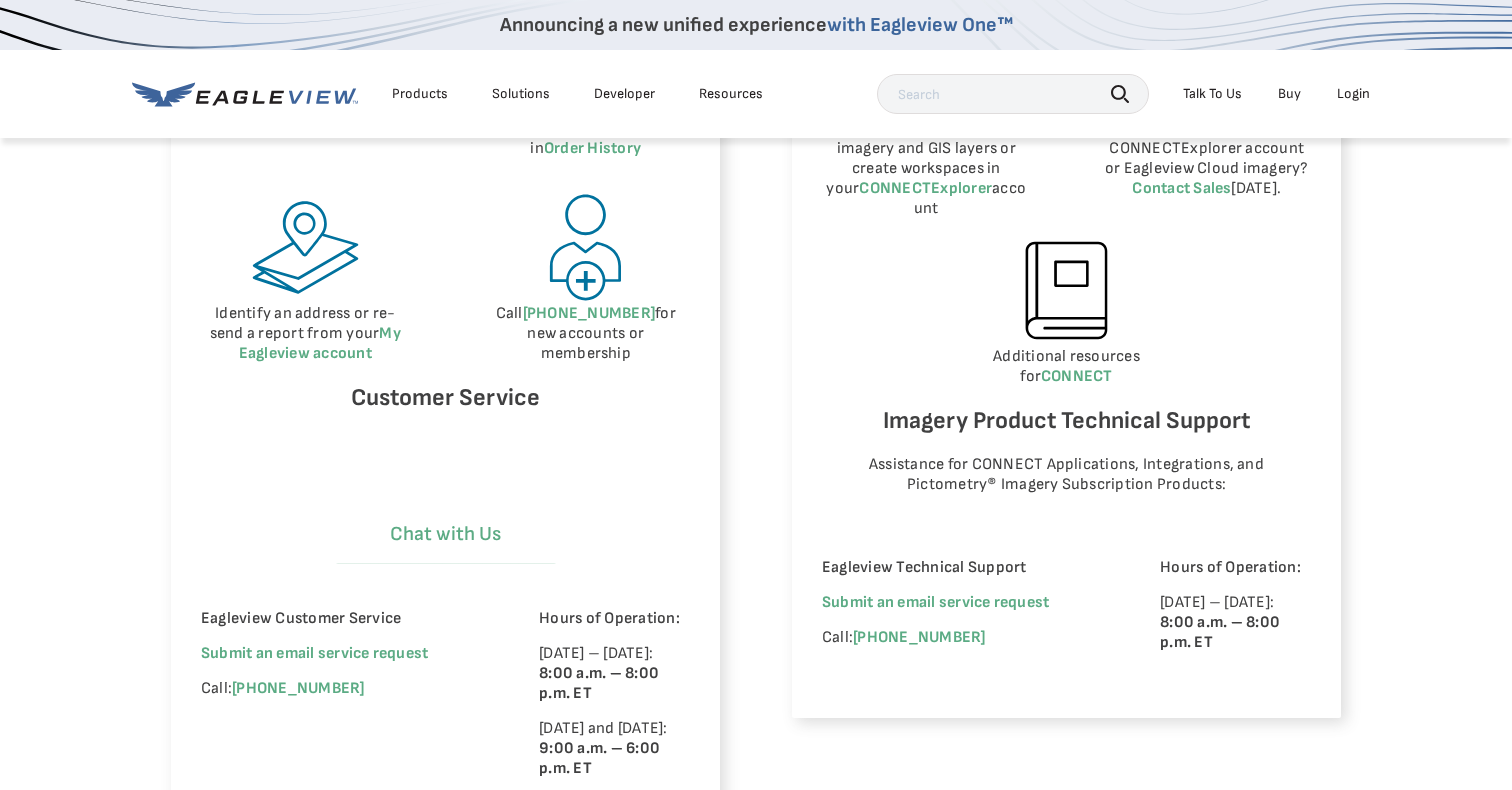 select on "Cancel_Roof_Wall_Report" 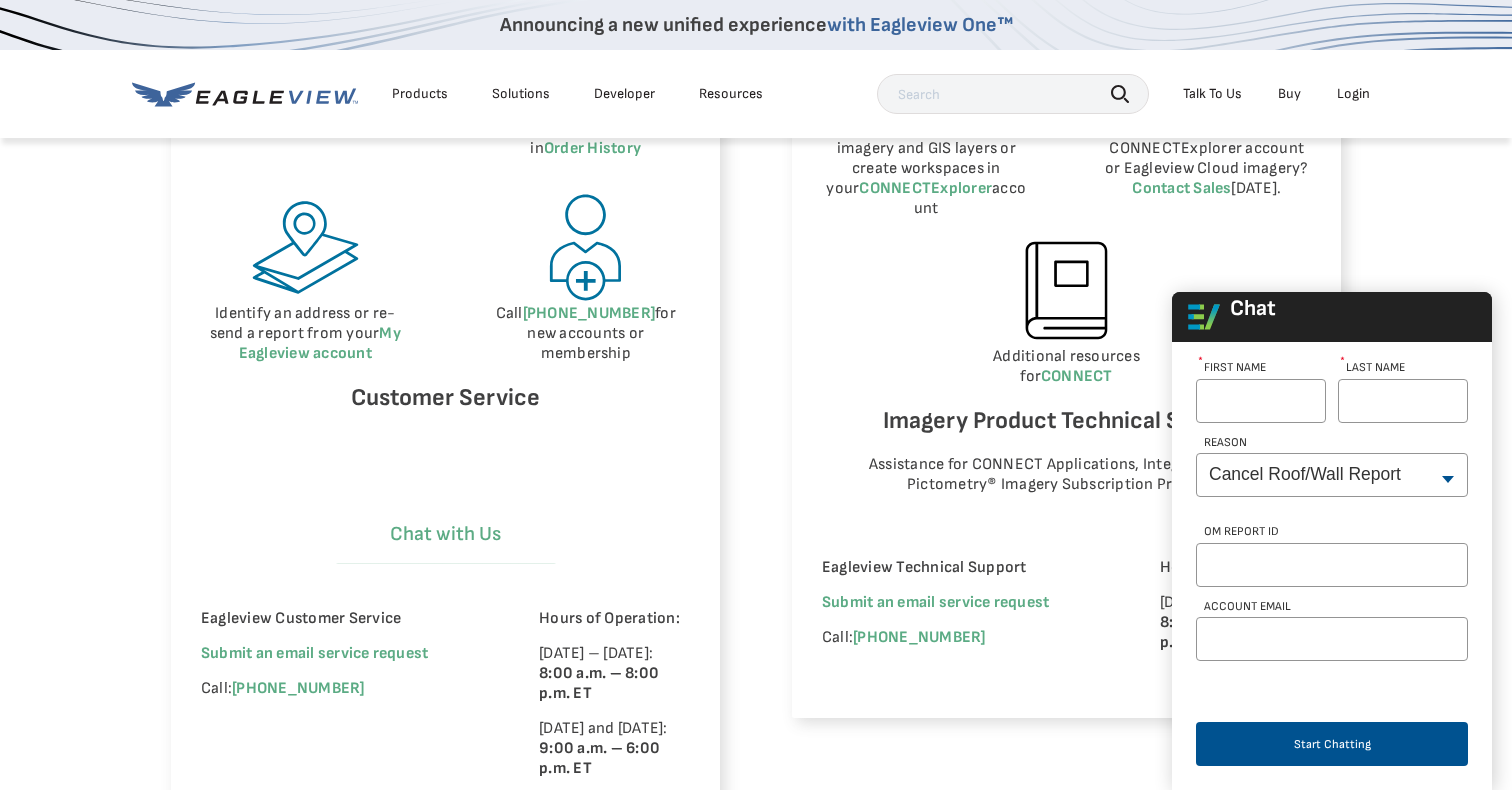 click on "Chat with Us" at bounding box center (446, 534) 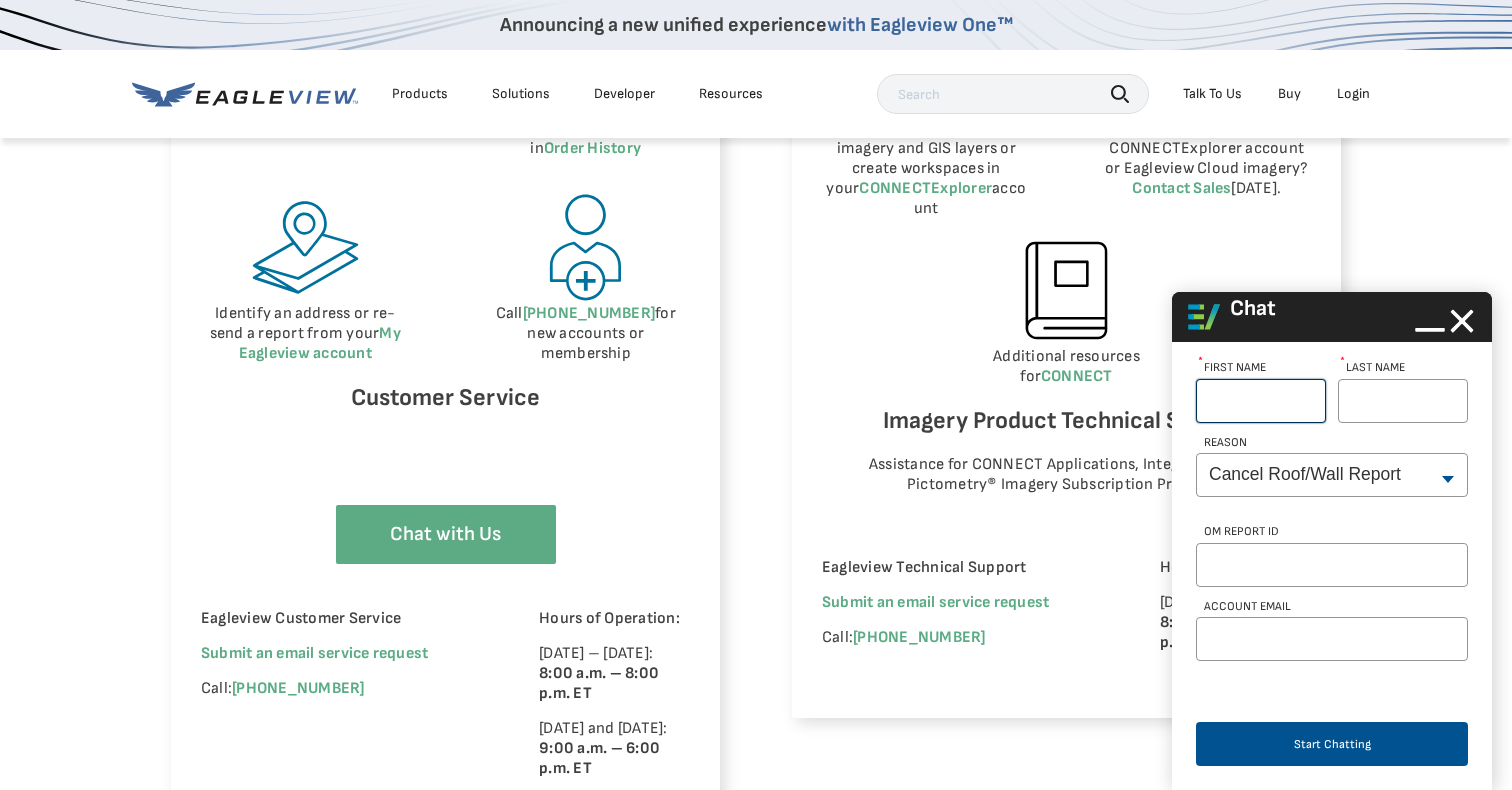 click on "First Name *" at bounding box center (1261, 401) 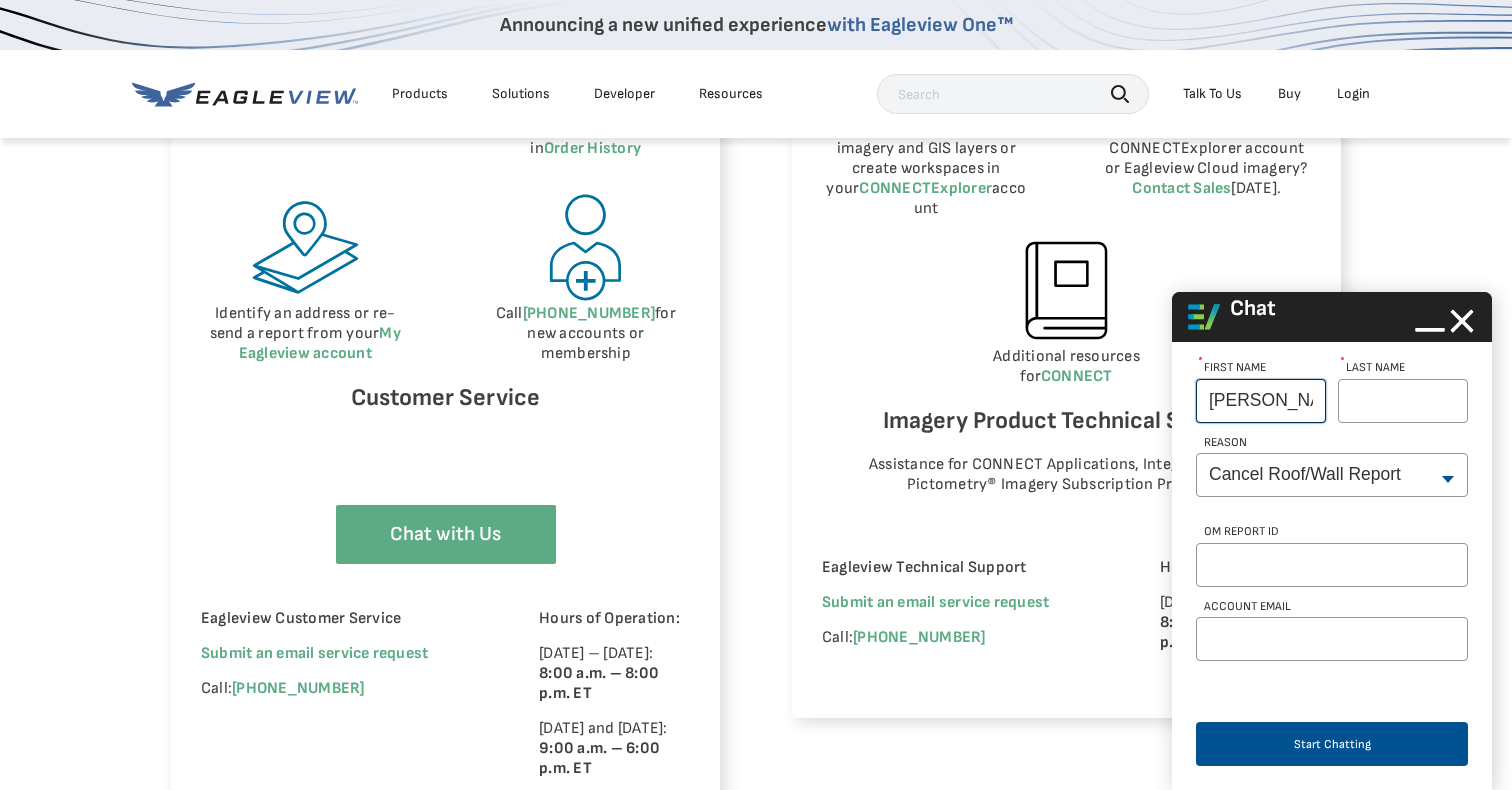 type on "Dominik" 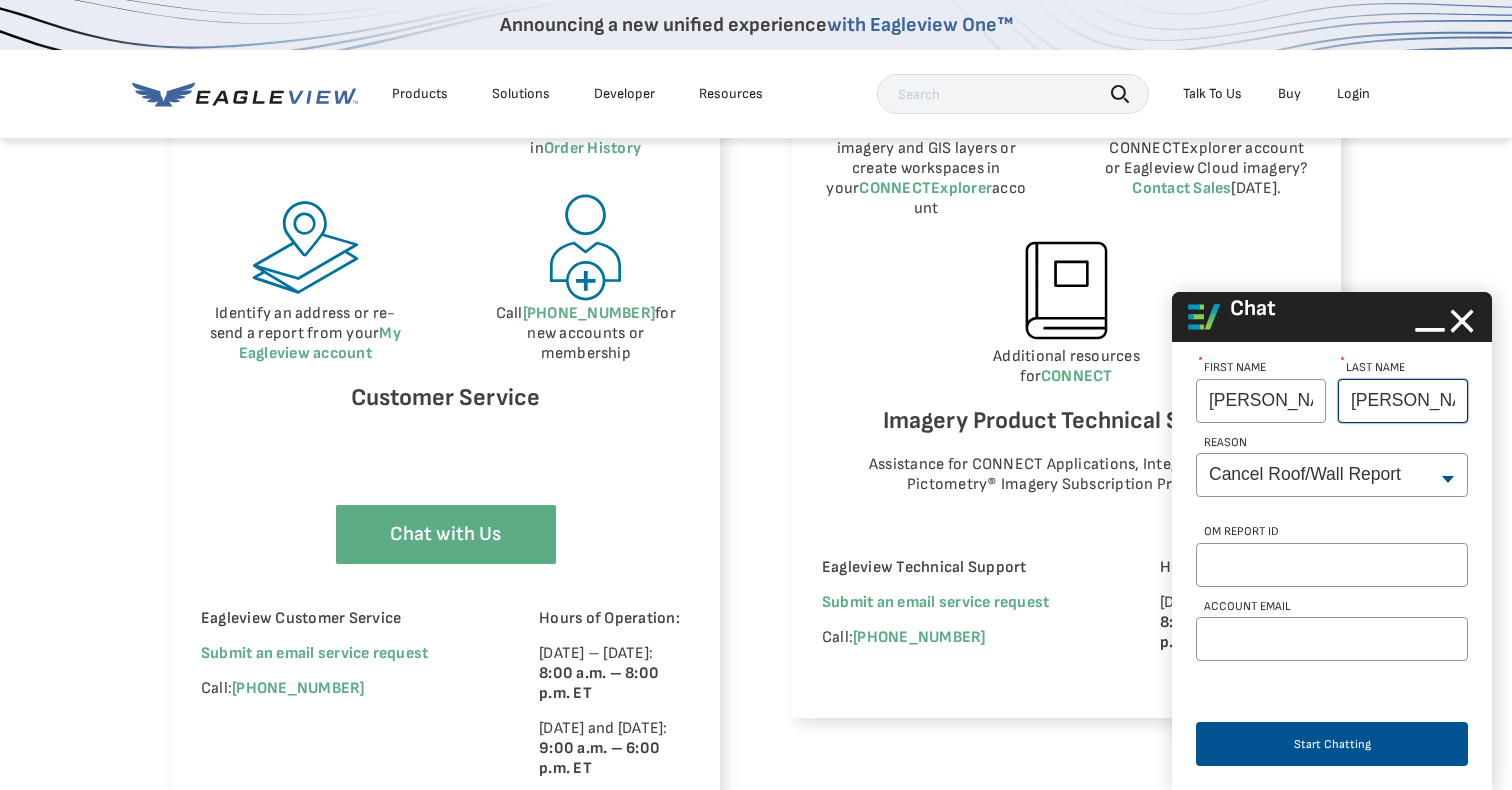 type on "Placko" 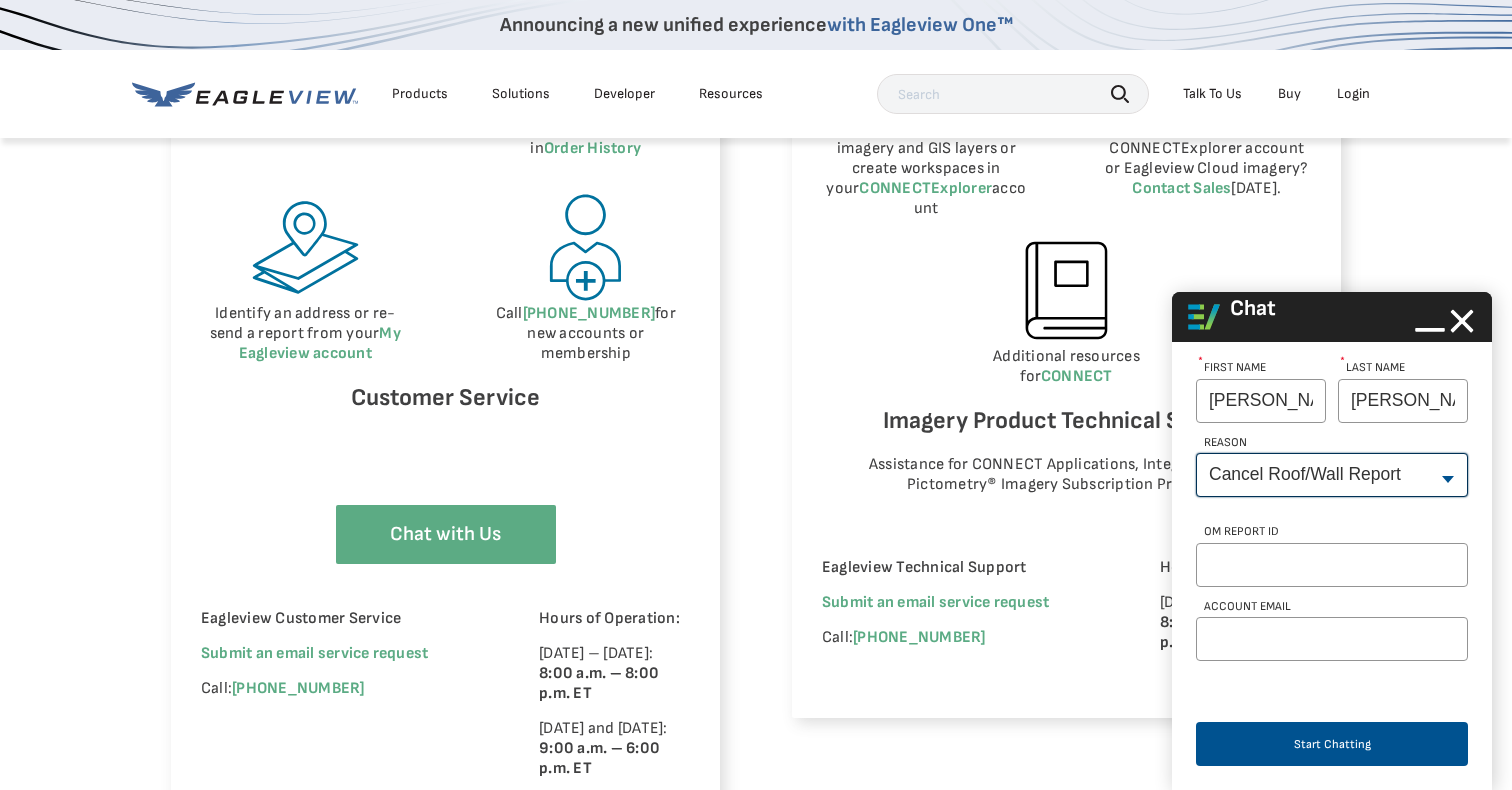 select on "Roof_Wall_Report_Status" 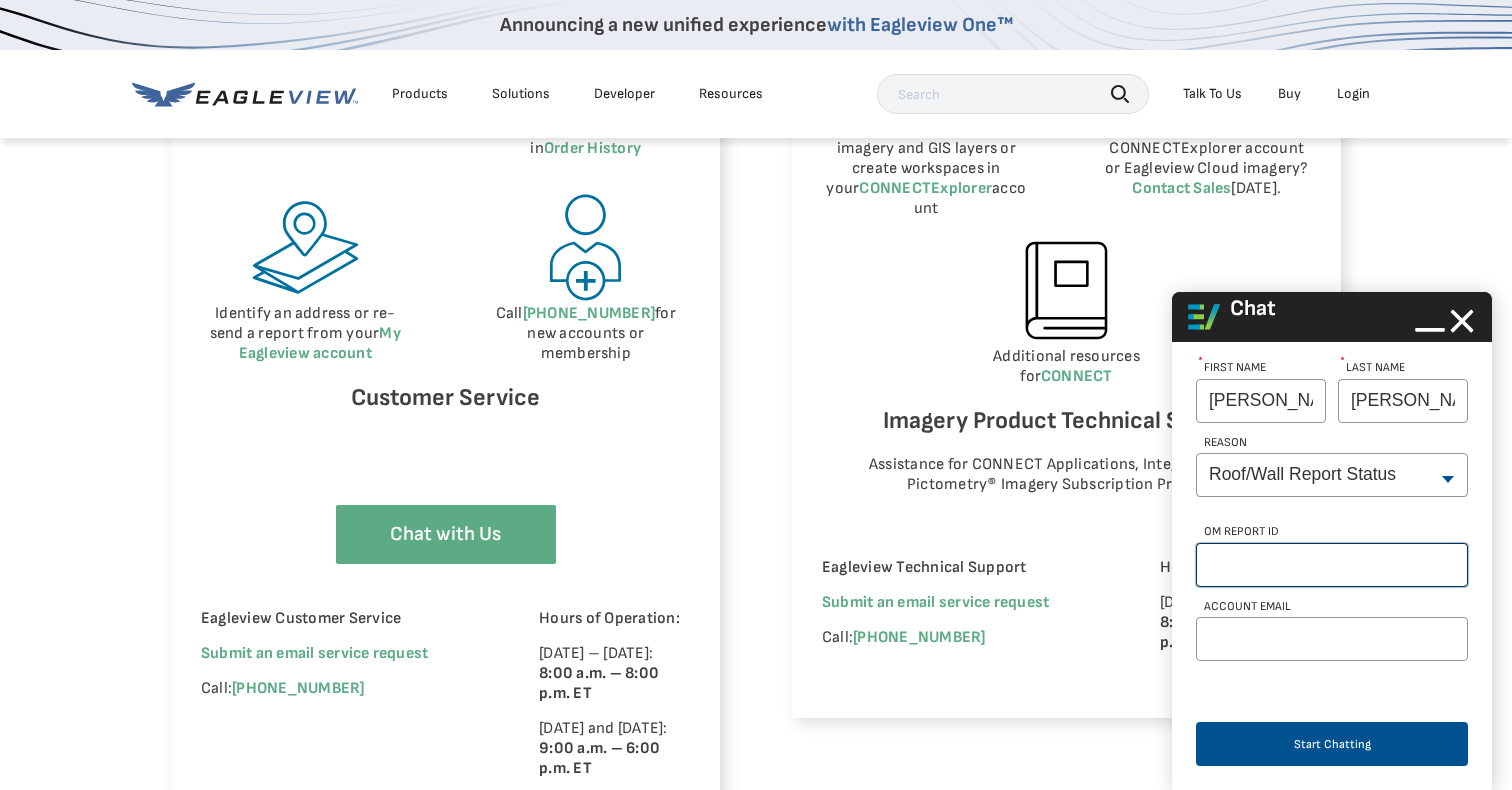 click on "OM Report Id" at bounding box center [1332, 565] 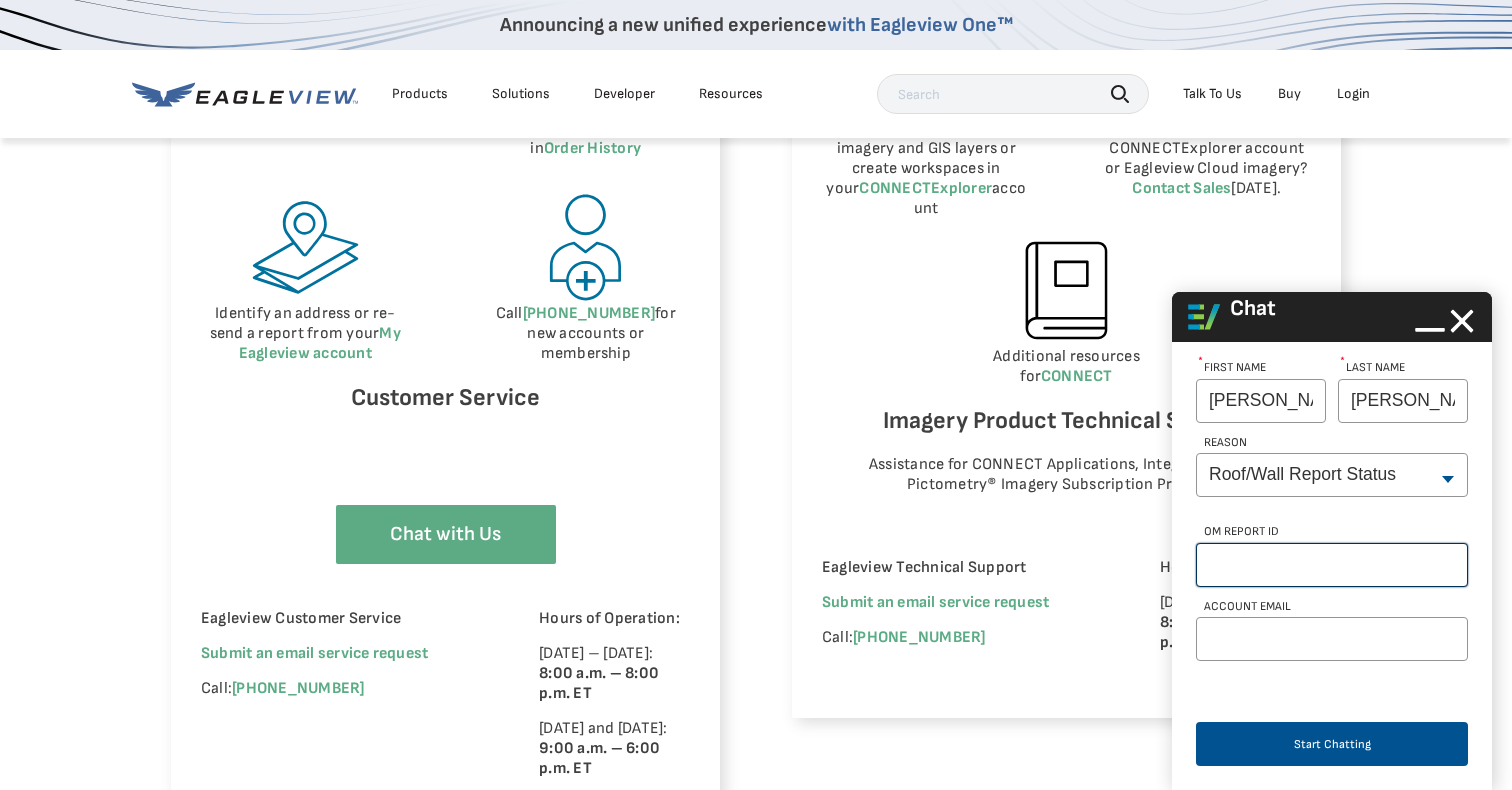 paste on "66234108" 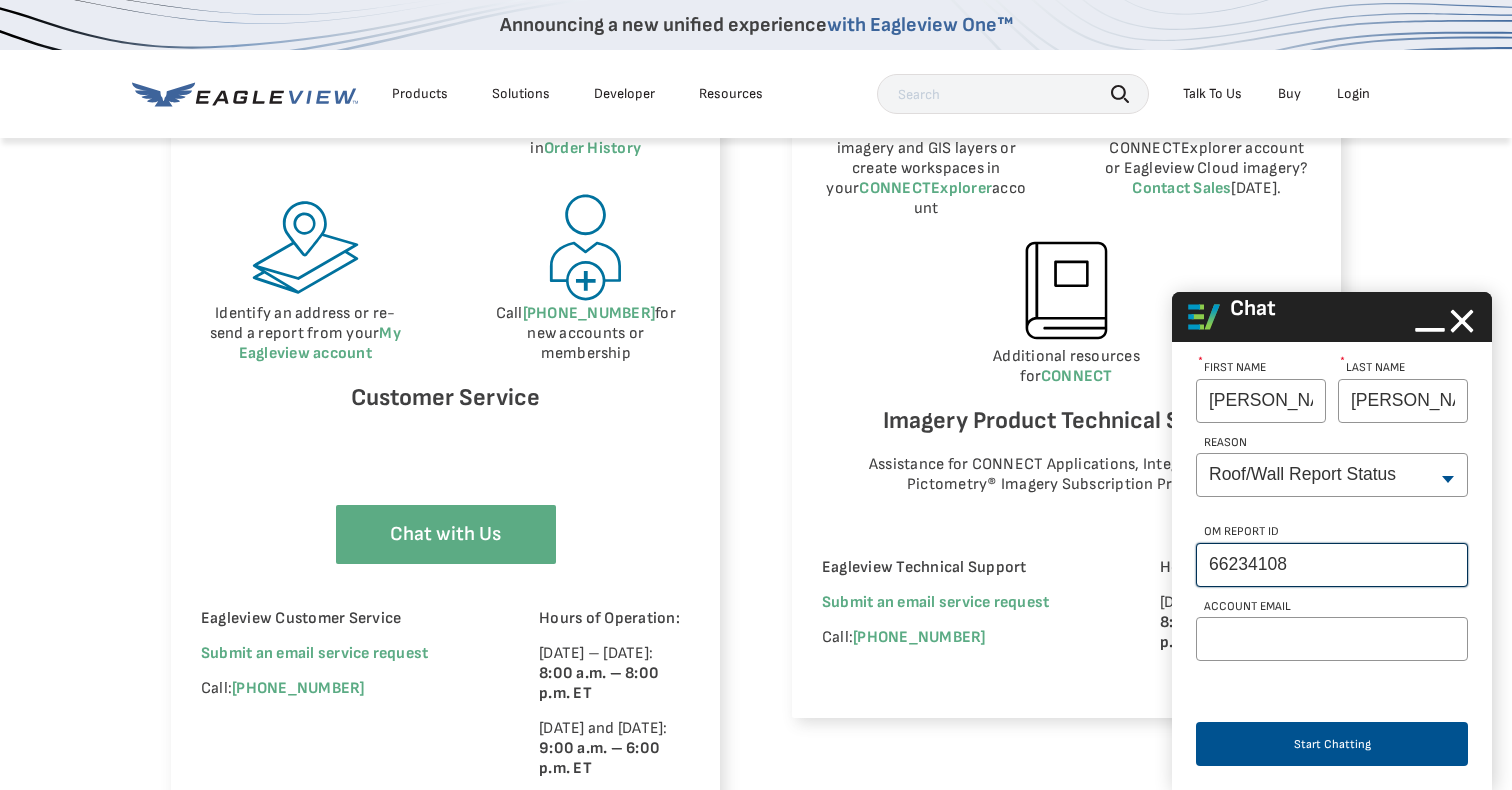 type on "66234108" 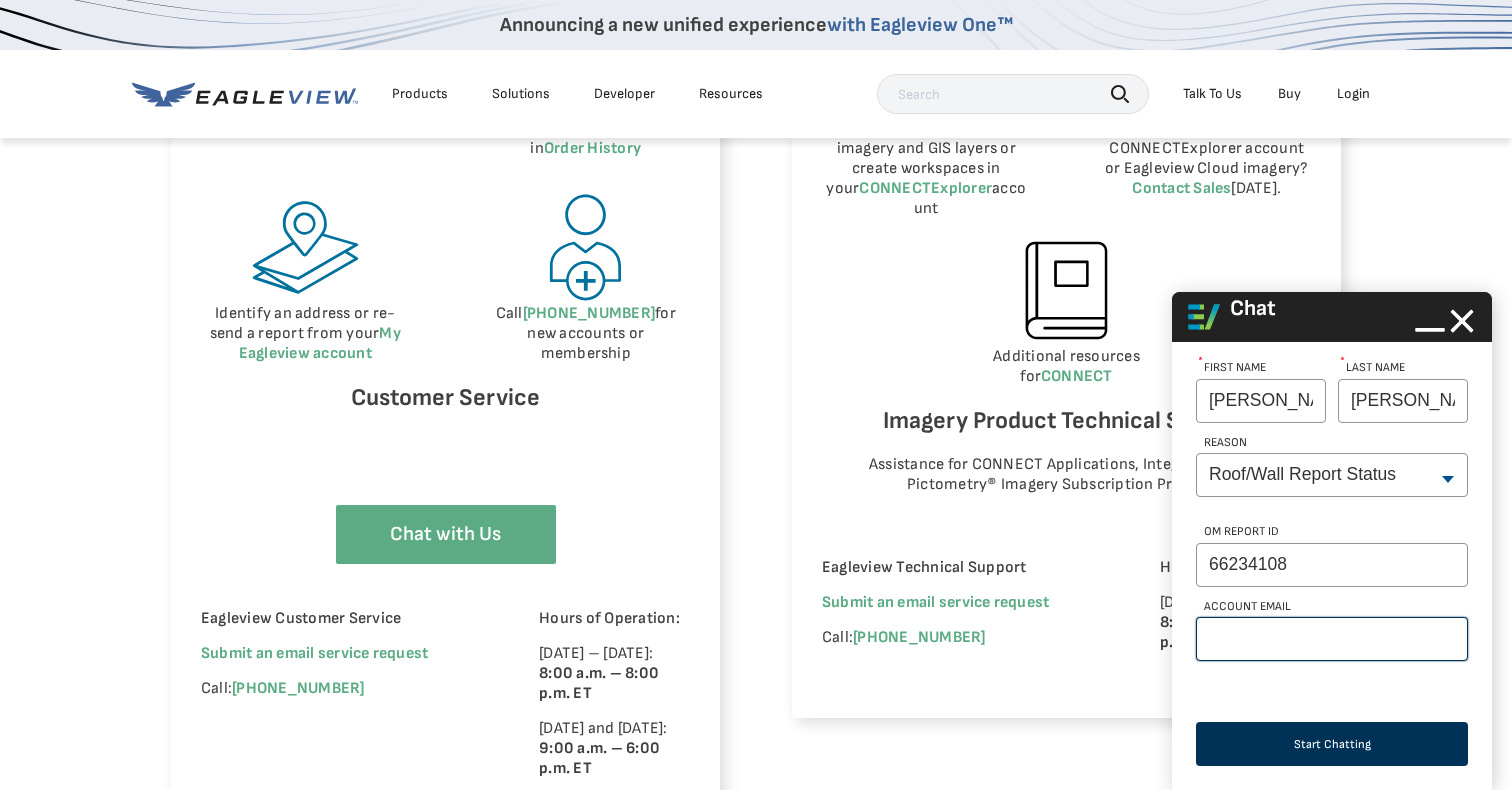 type on "[EMAIL_ADDRESS][DOMAIN_NAME]" 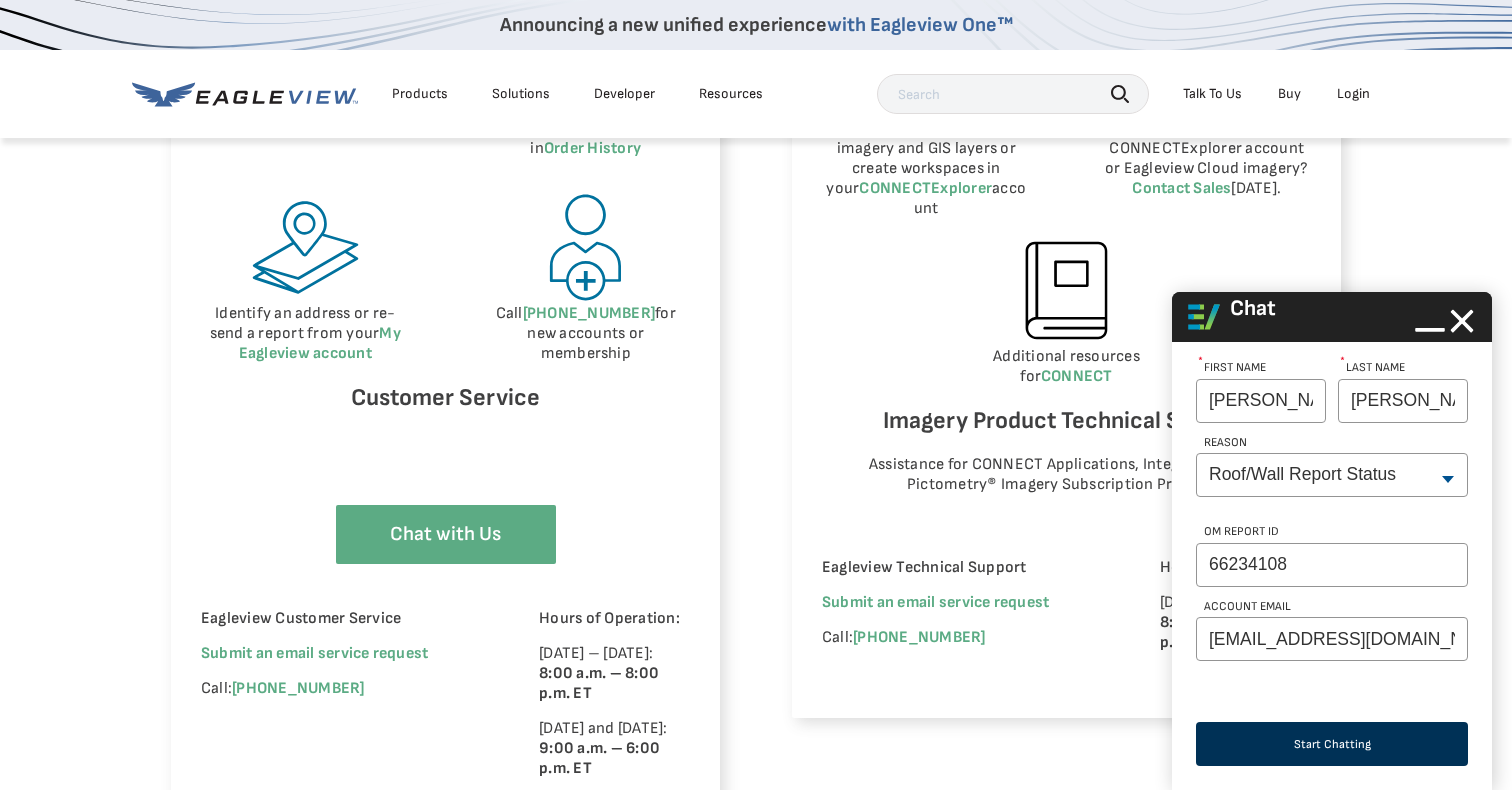 click on "Start Chatting" at bounding box center (1332, 744) 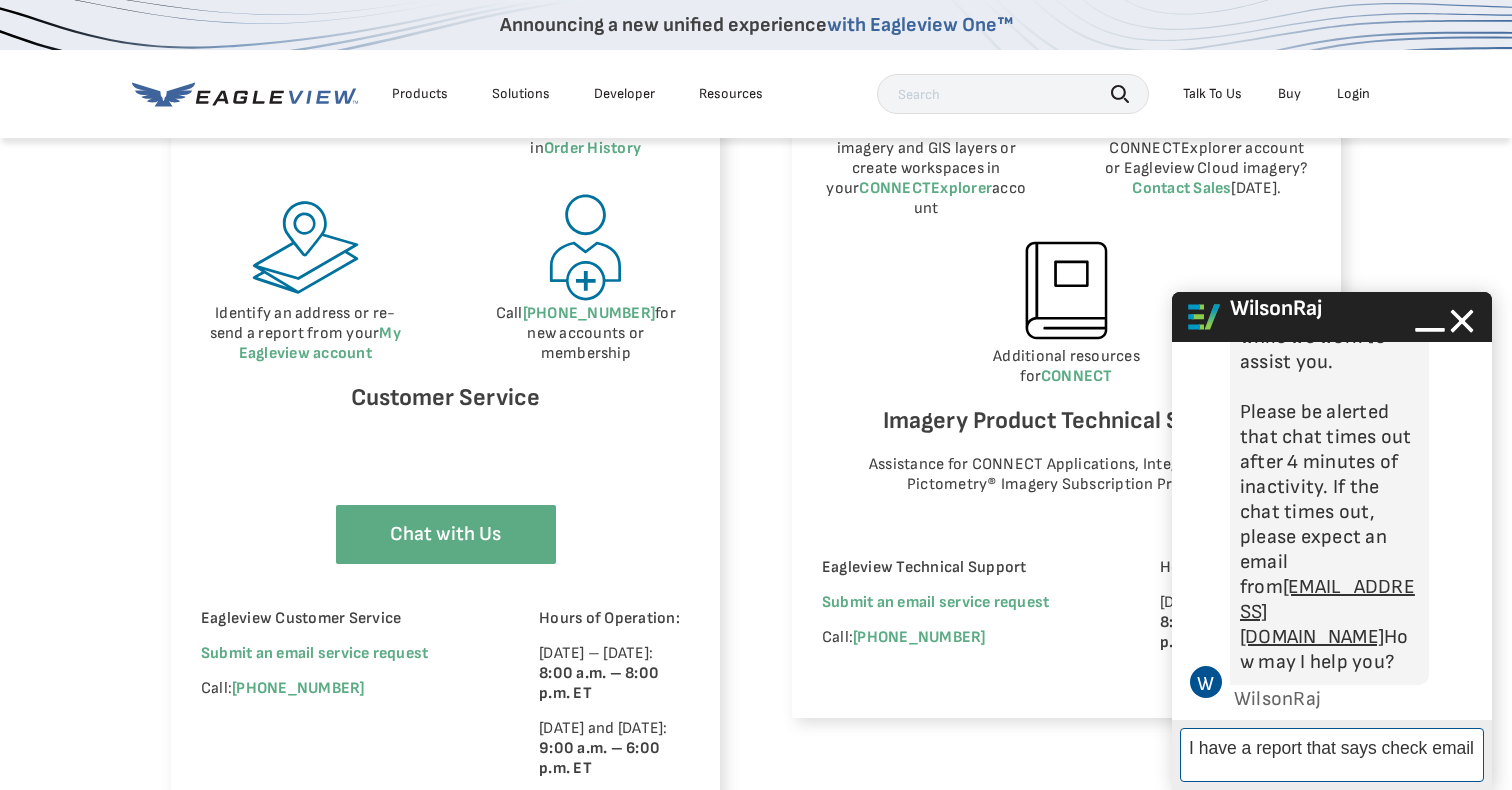 scroll, scrollTop: 316, scrollLeft: 0, axis: vertical 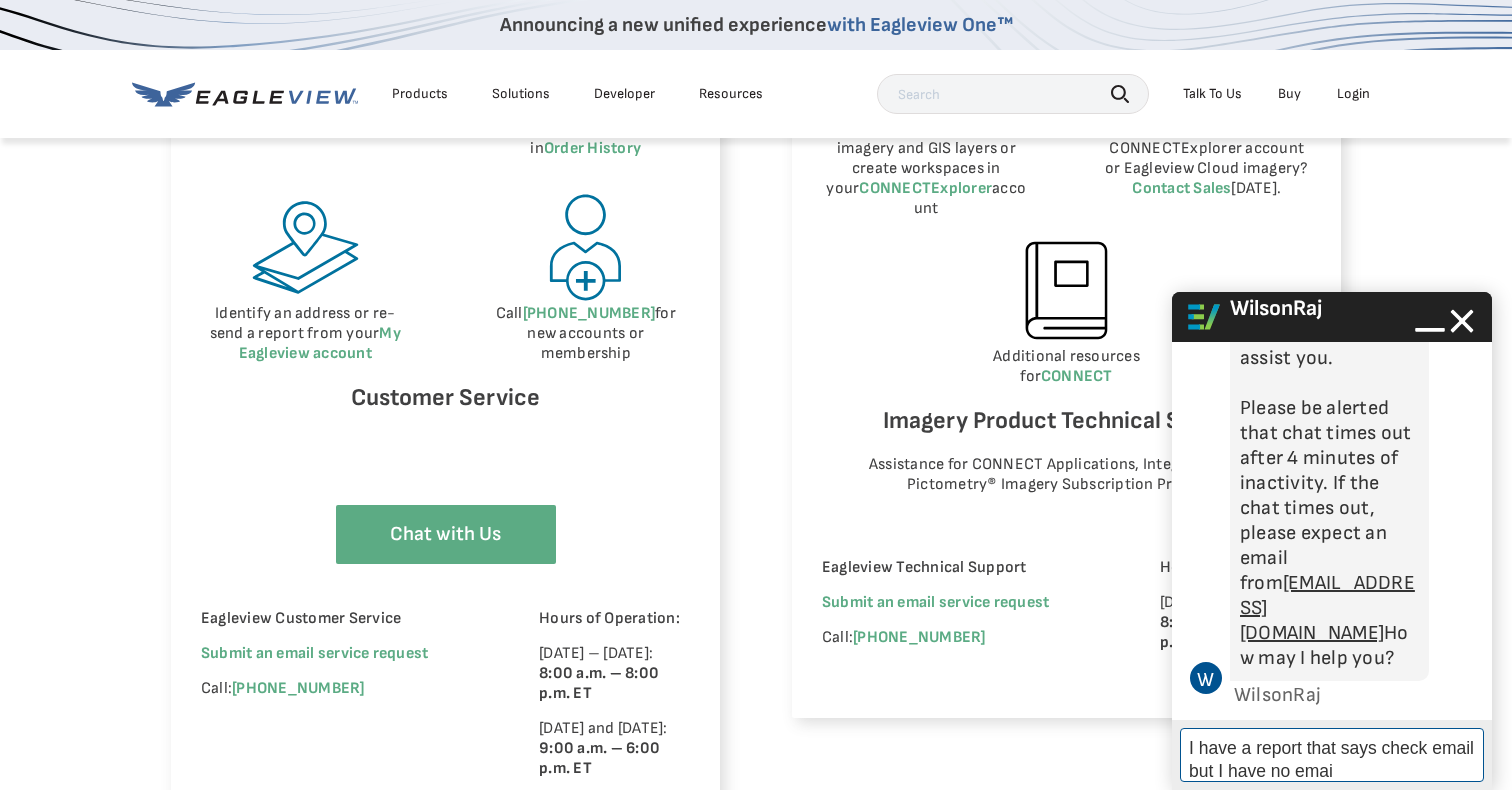 type on "I have a report that says check email but I have no email" 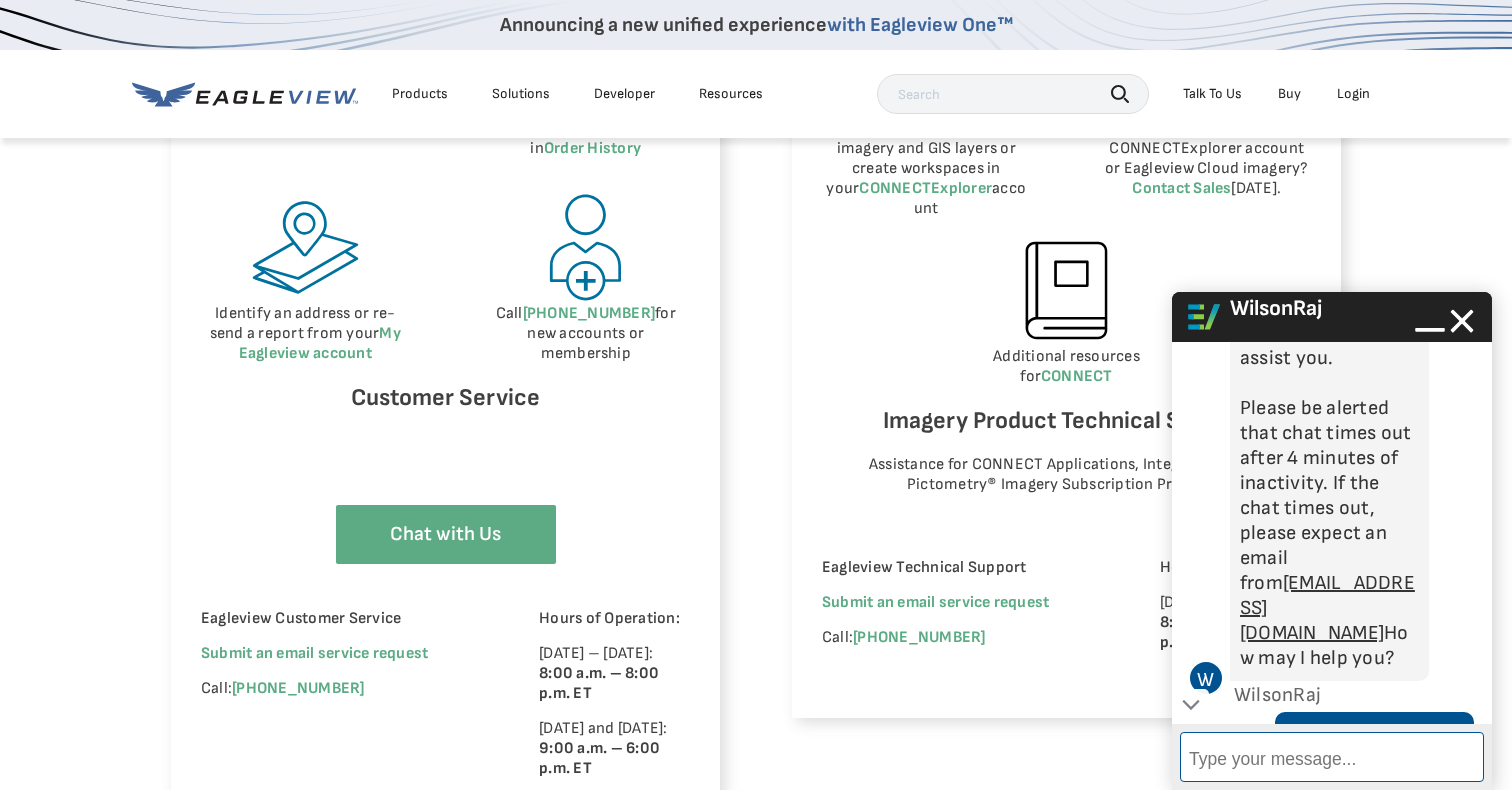 scroll, scrollTop: 413, scrollLeft: 0, axis: vertical 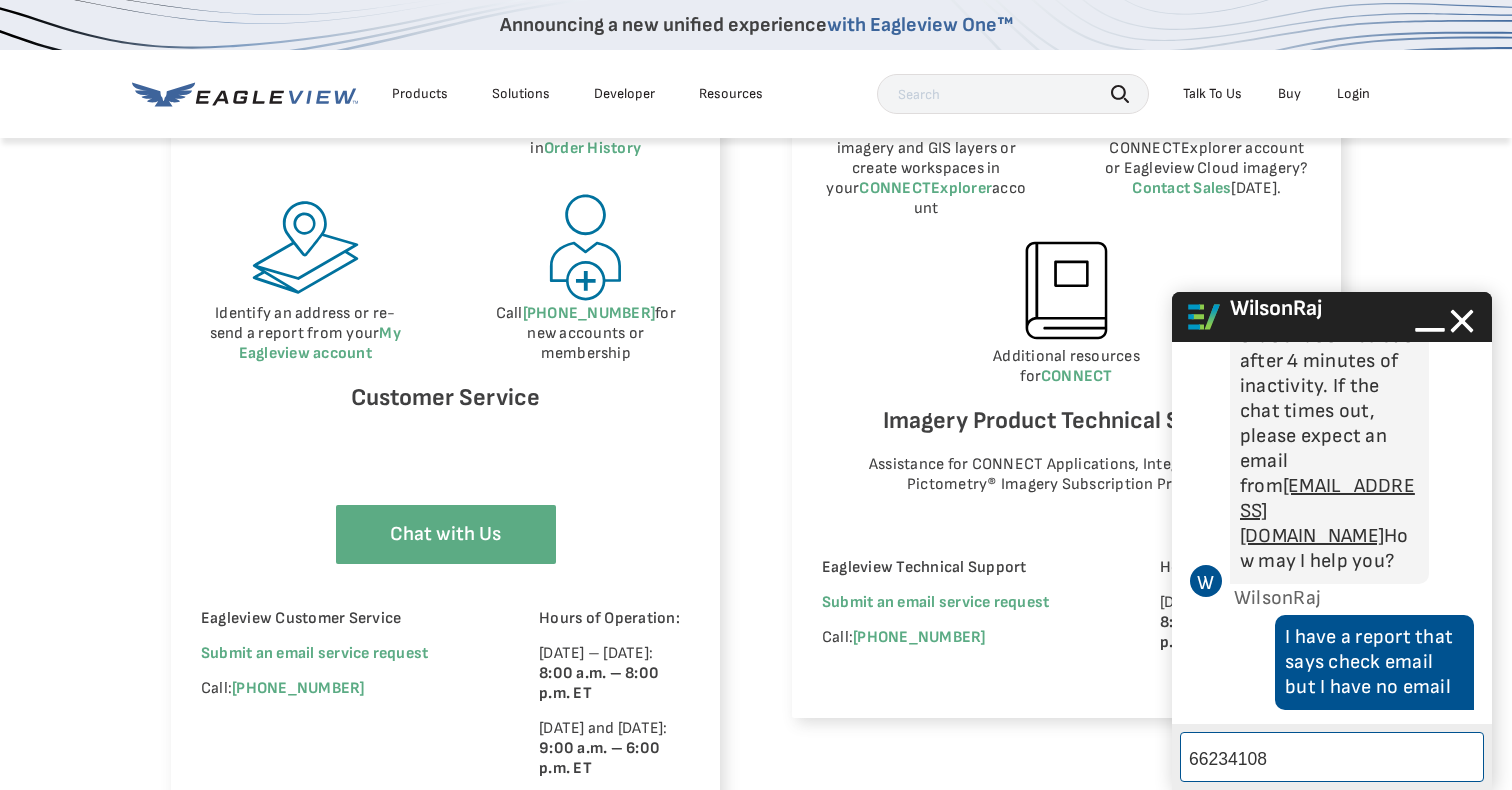 click on "66234108" at bounding box center [1332, 757] 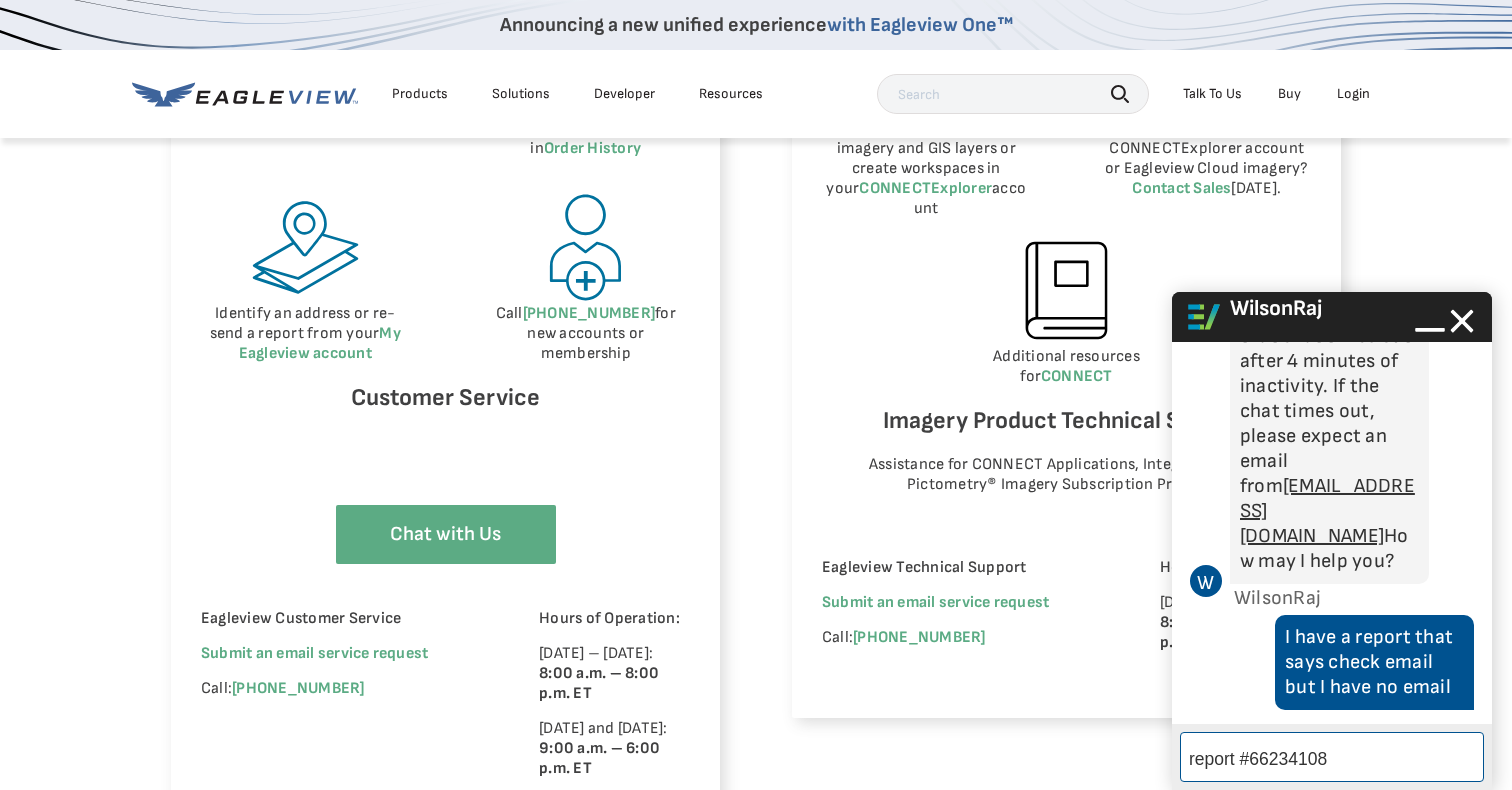 type on "report # 66234108" 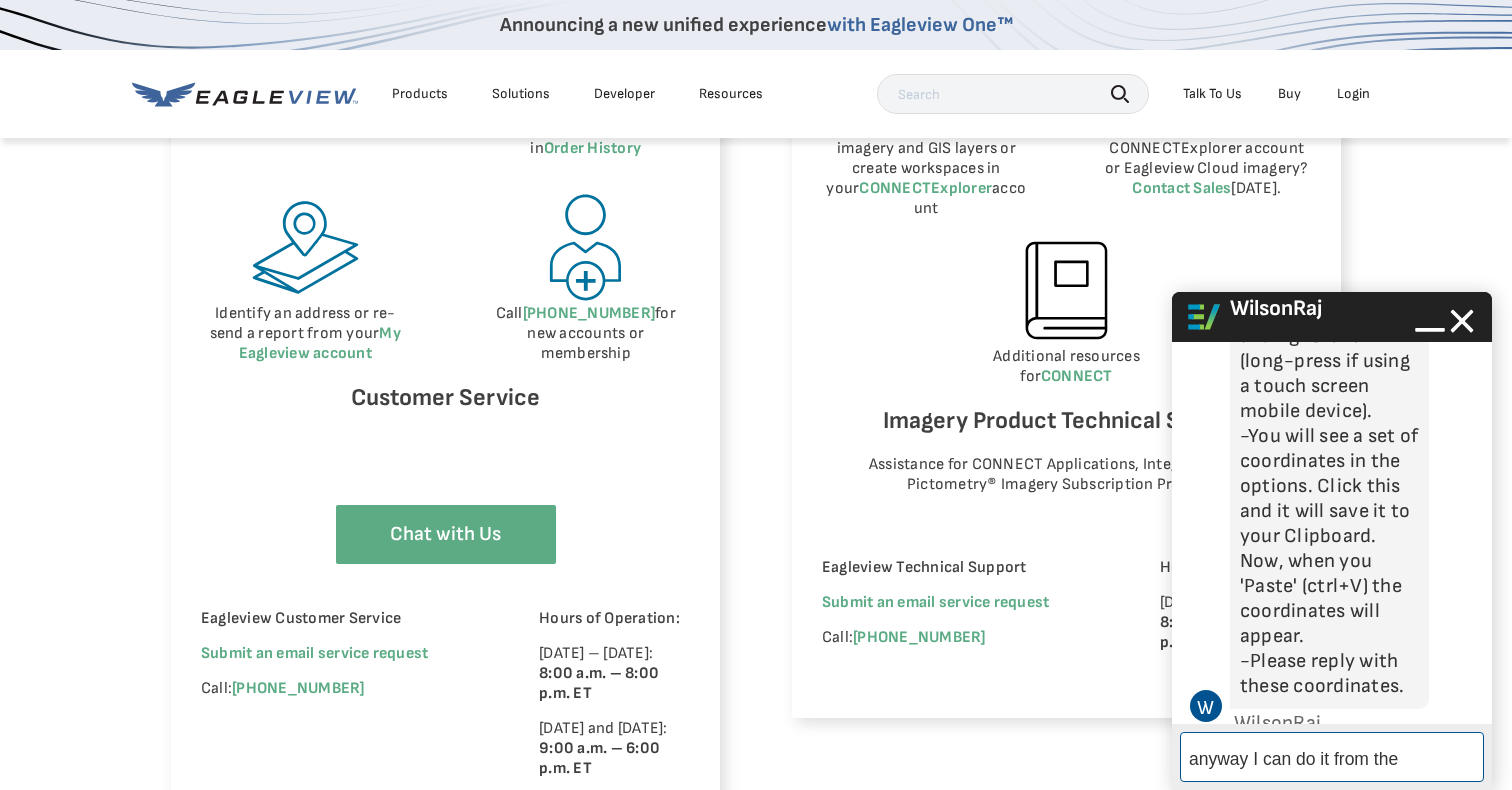 scroll, scrollTop: 1467, scrollLeft: 0, axis: vertical 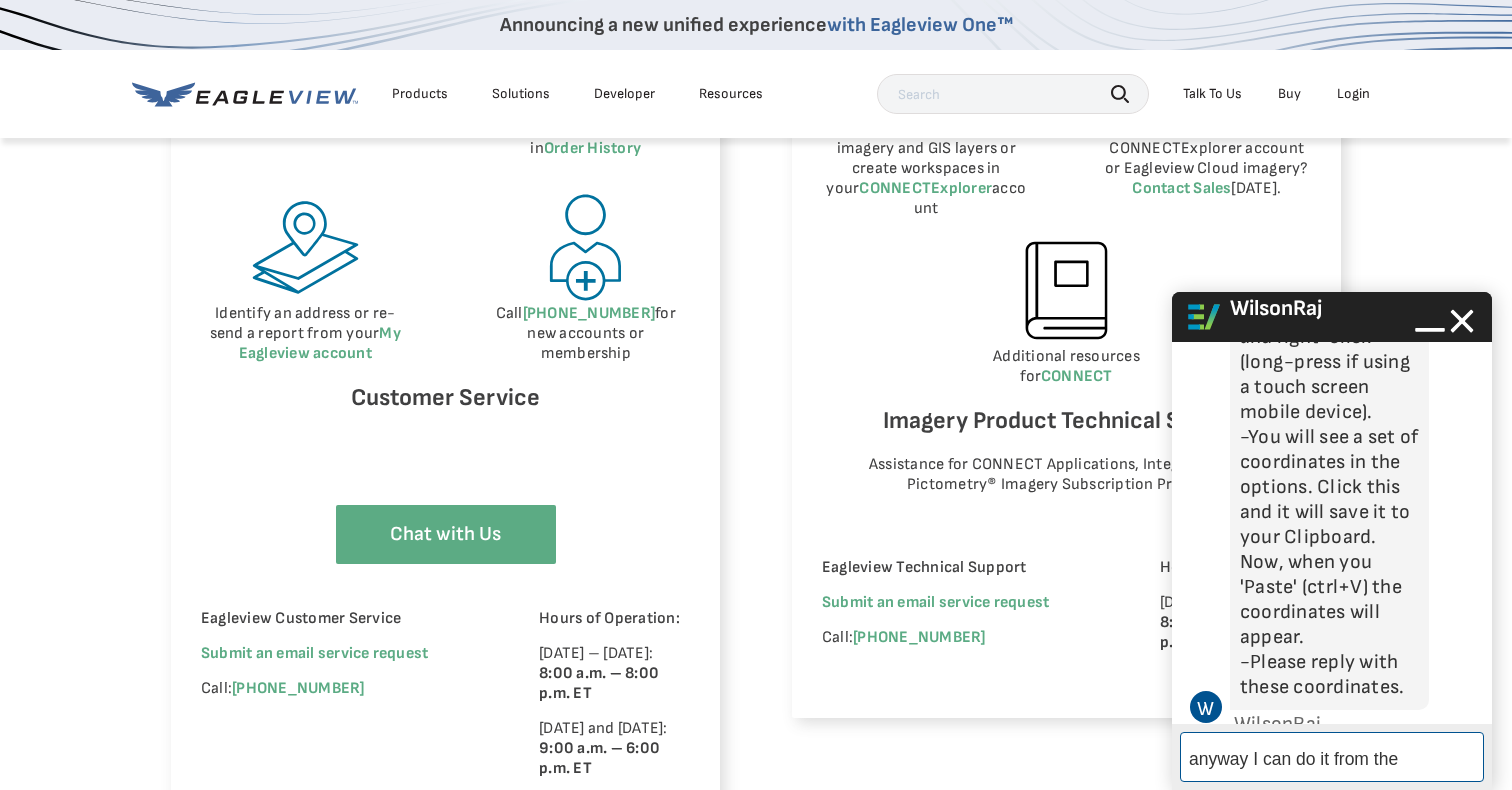 drag, startPoint x: 1426, startPoint y: 756, endPoint x: 1168, endPoint y: 753, distance: 258.01746 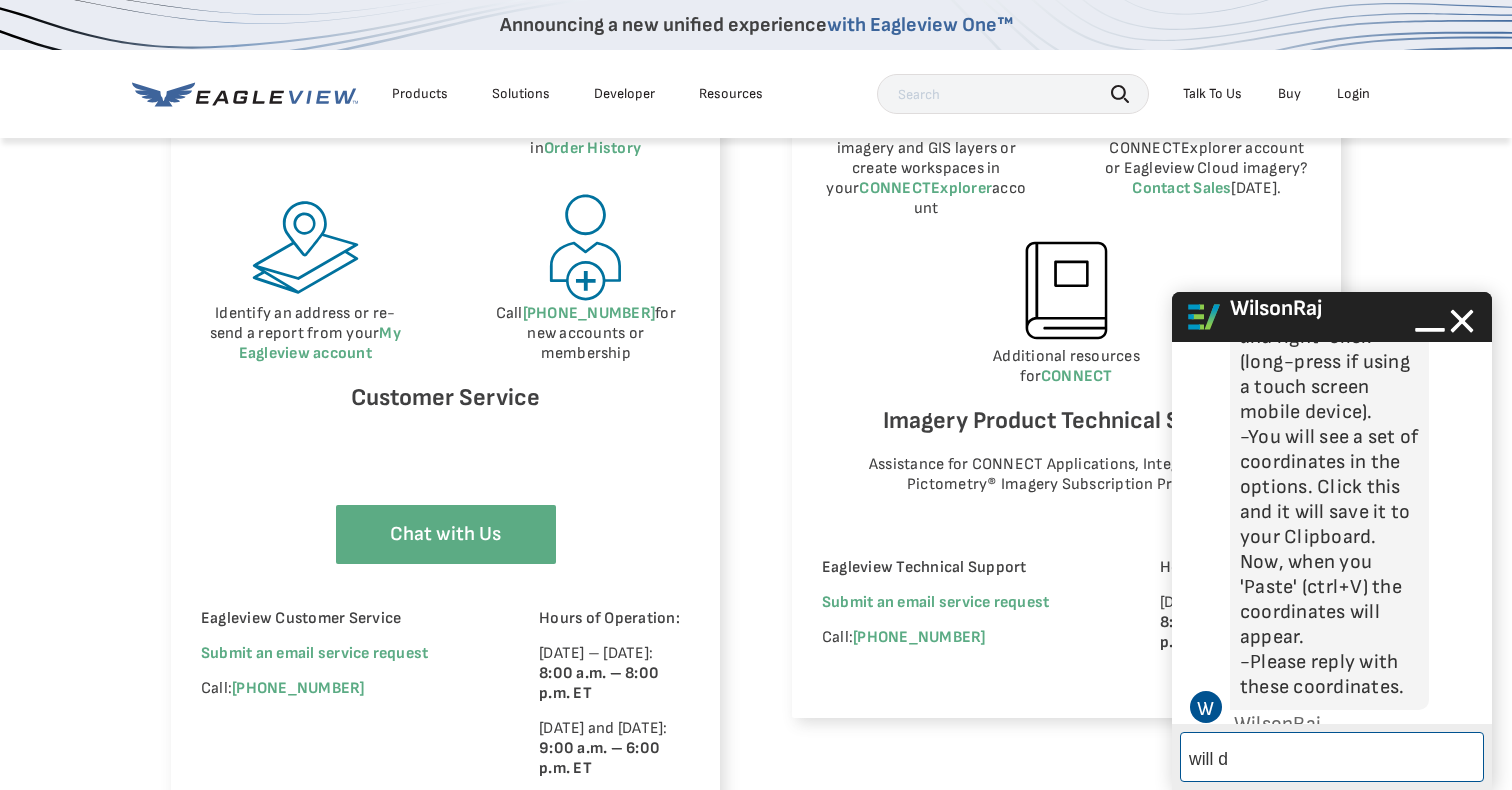 type on "will do" 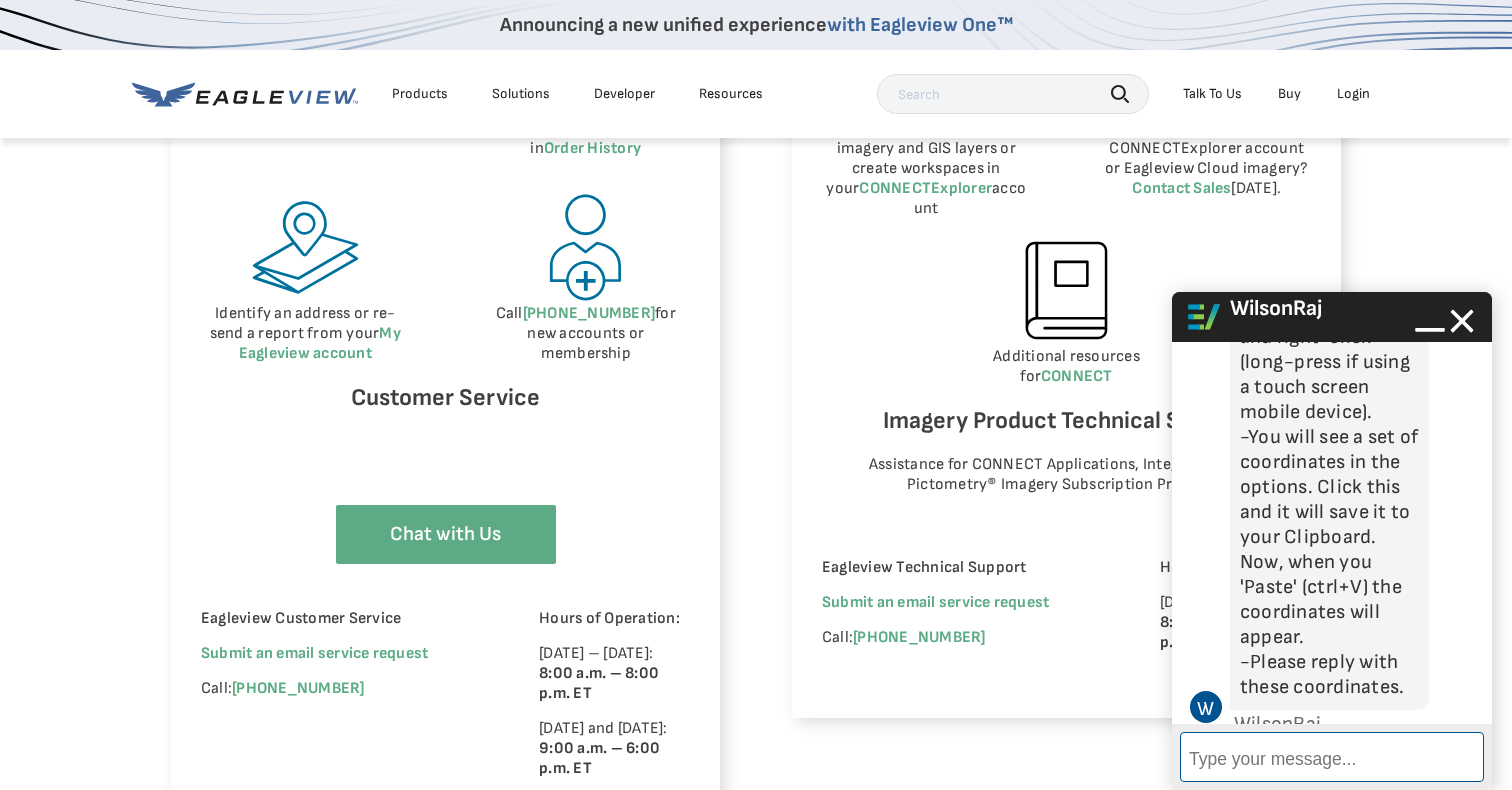 scroll, scrollTop: 1518, scrollLeft: 0, axis: vertical 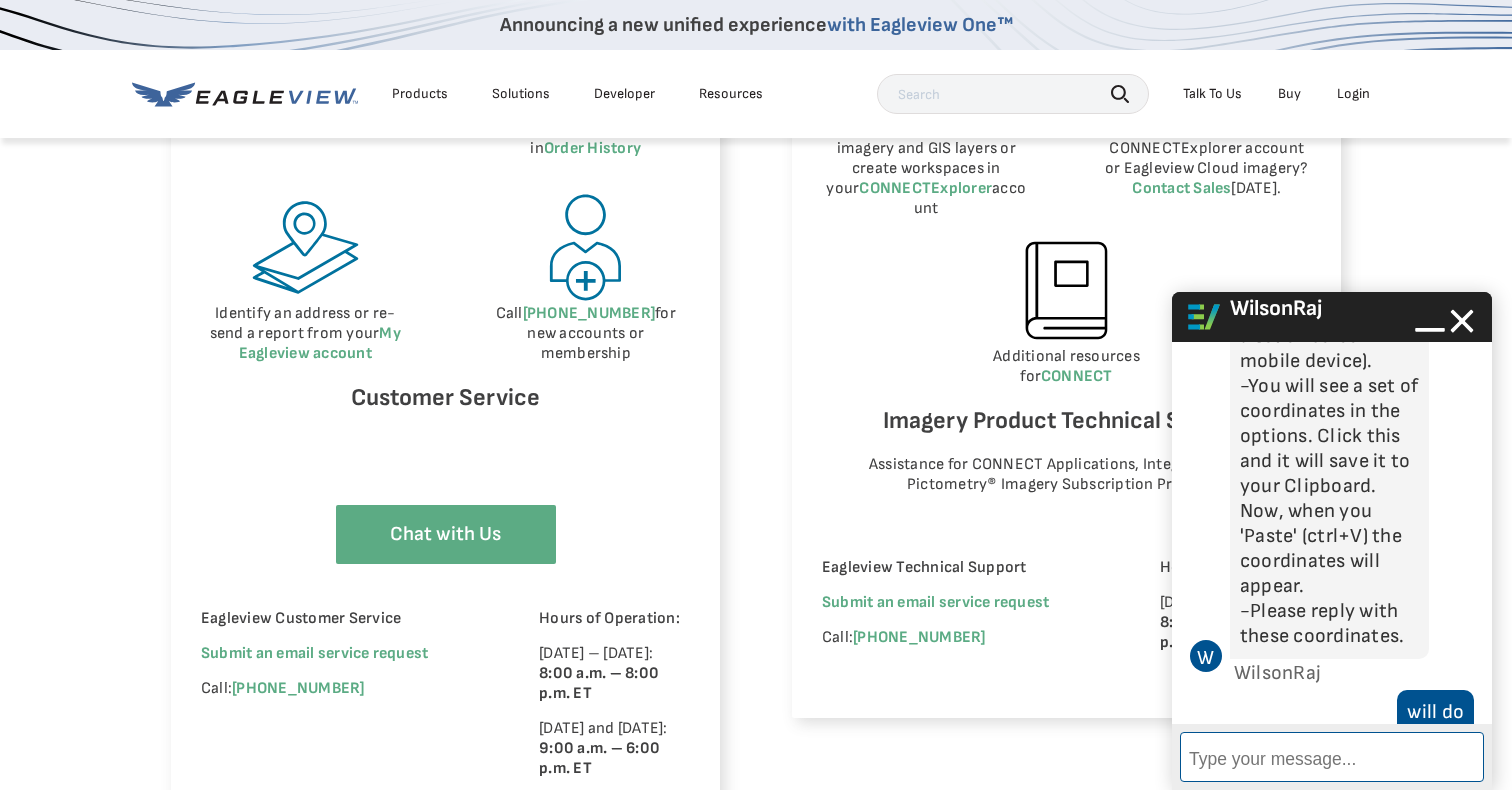 paste on "35.11362° N, 83.10679° W" 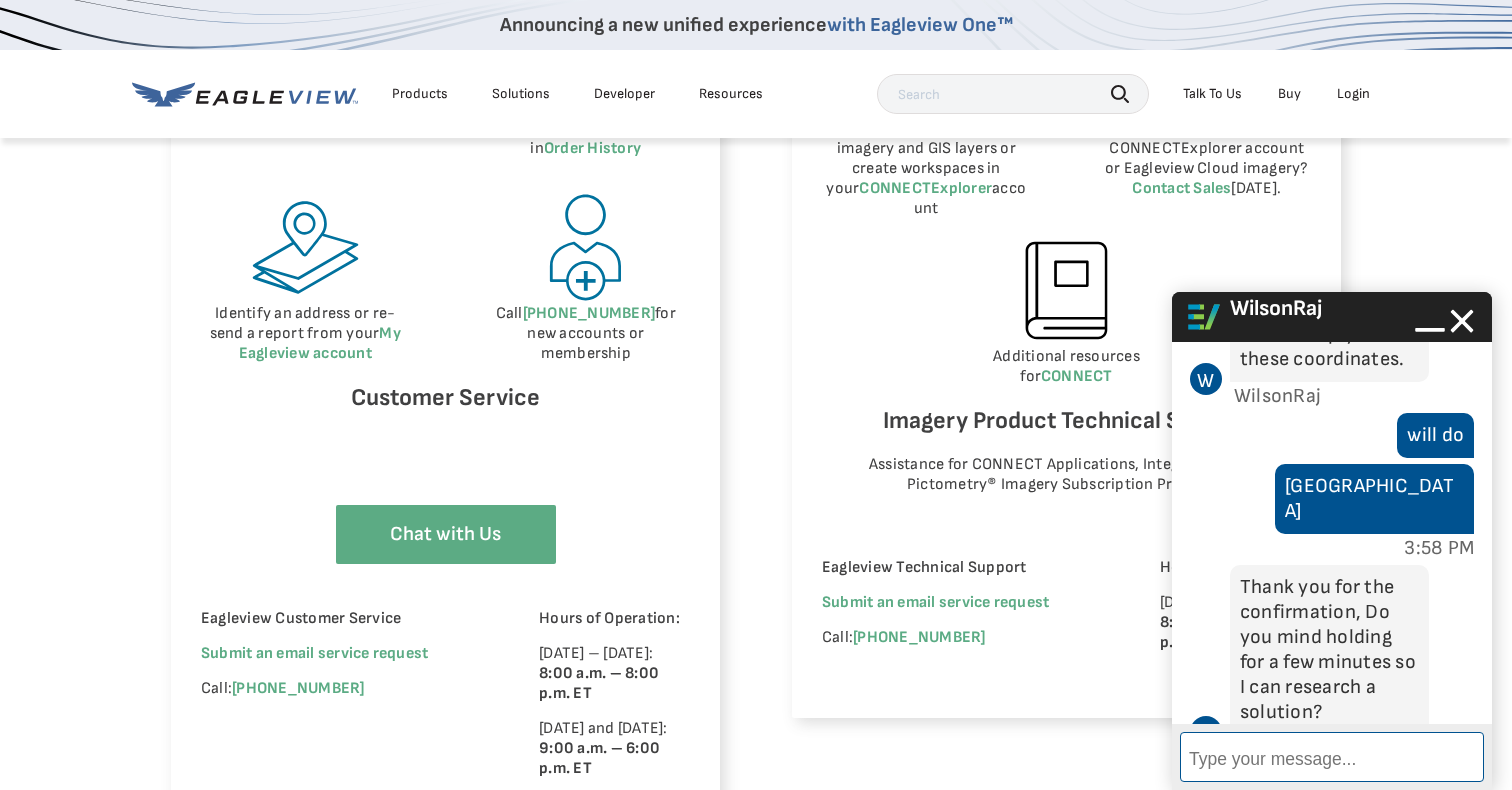 scroll, scrollTop: 1845, scrollLeft: 0, axis: vertical 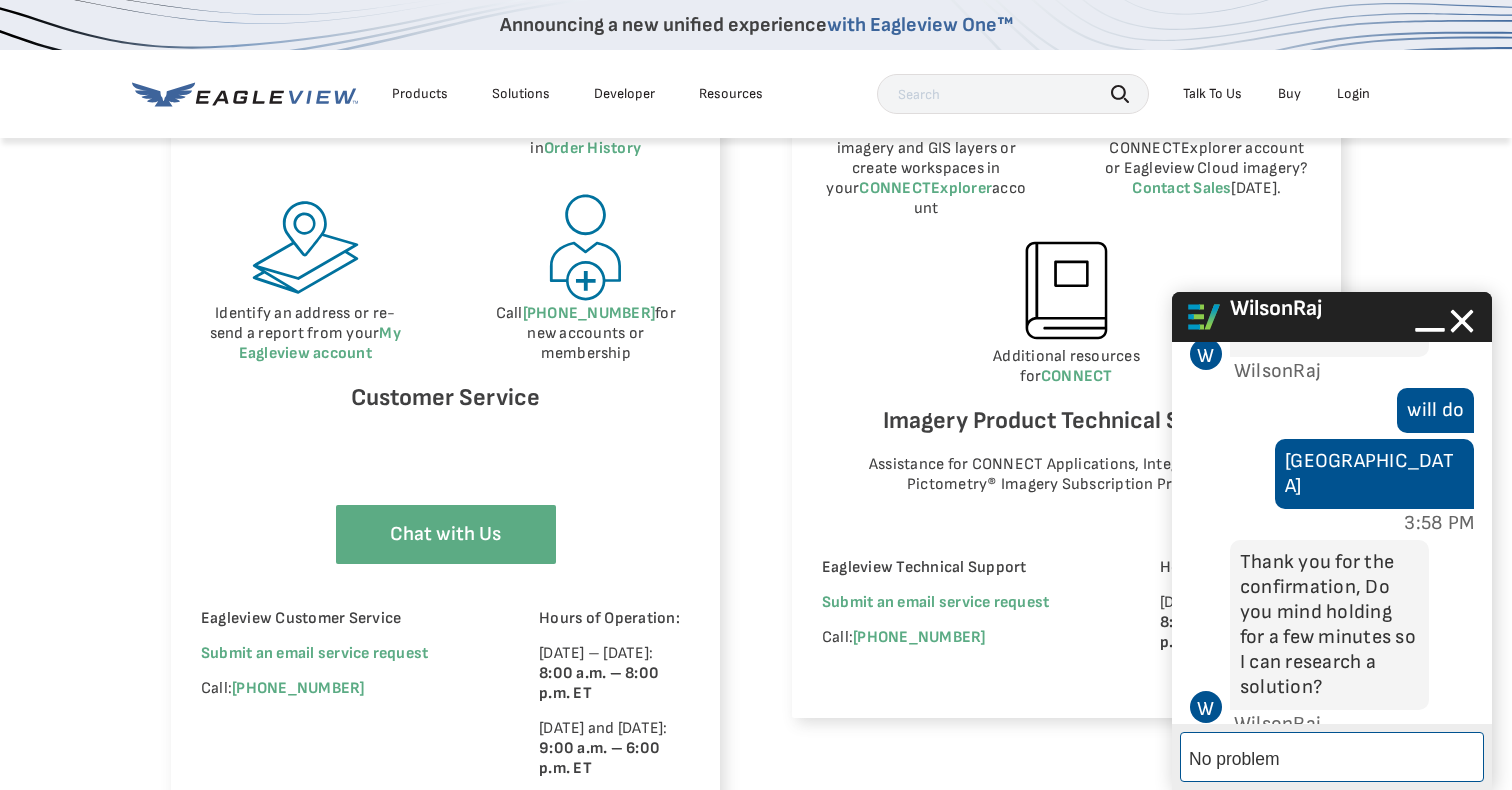 type on "No problem" 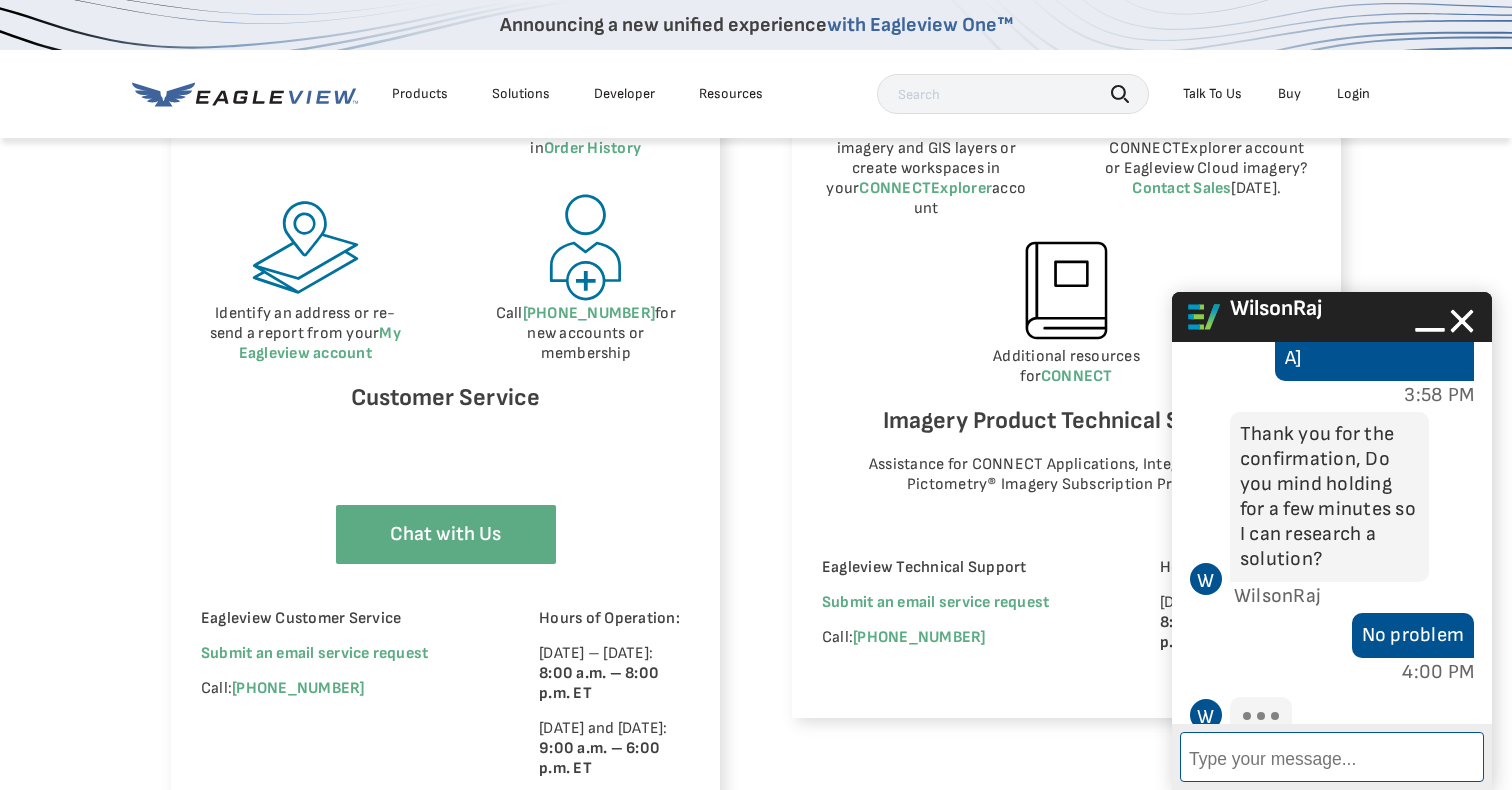 scroll, scrollTop: 2147, scrollLeft: 0, axis: vertical 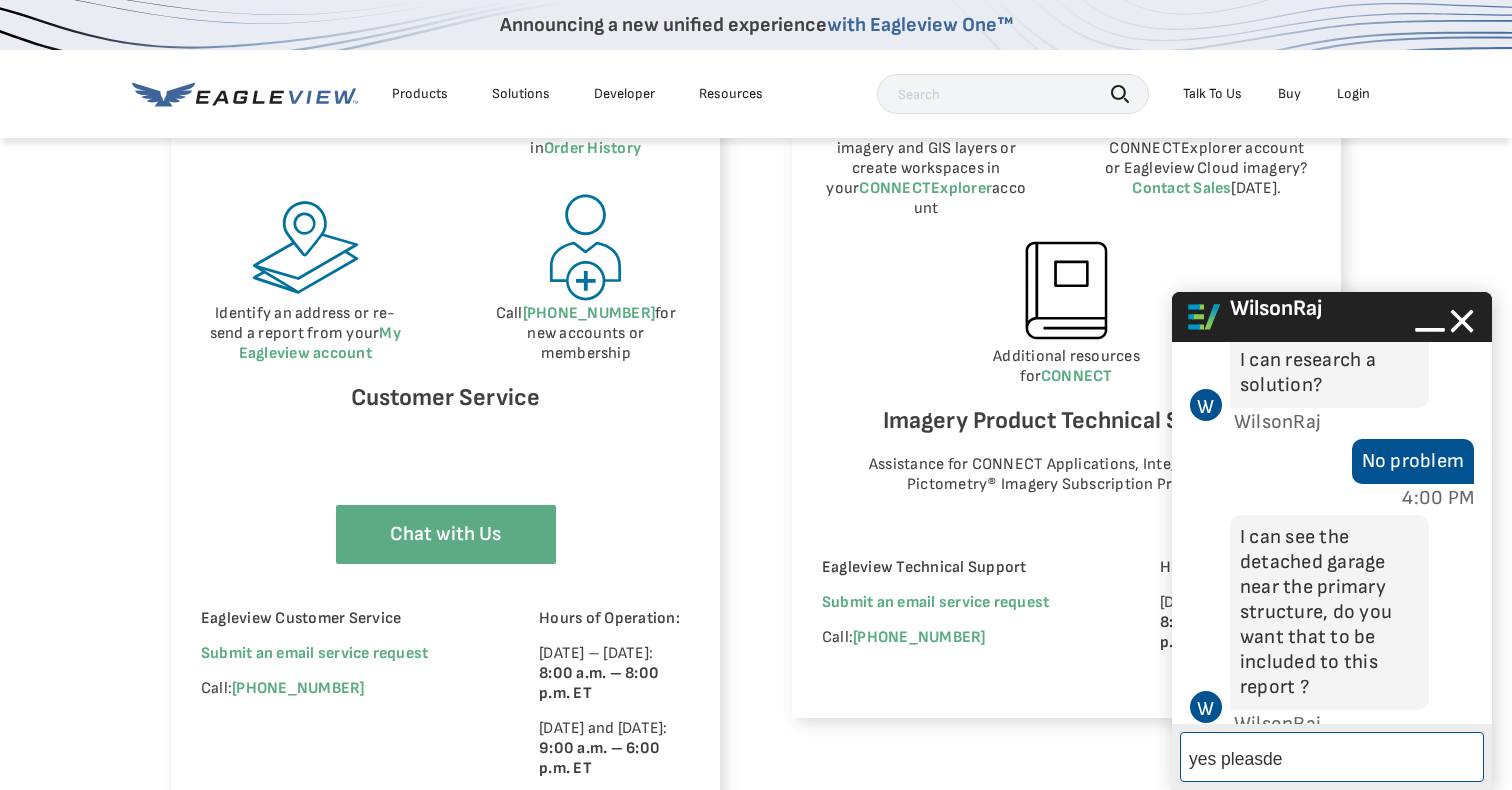 type on "yes please" 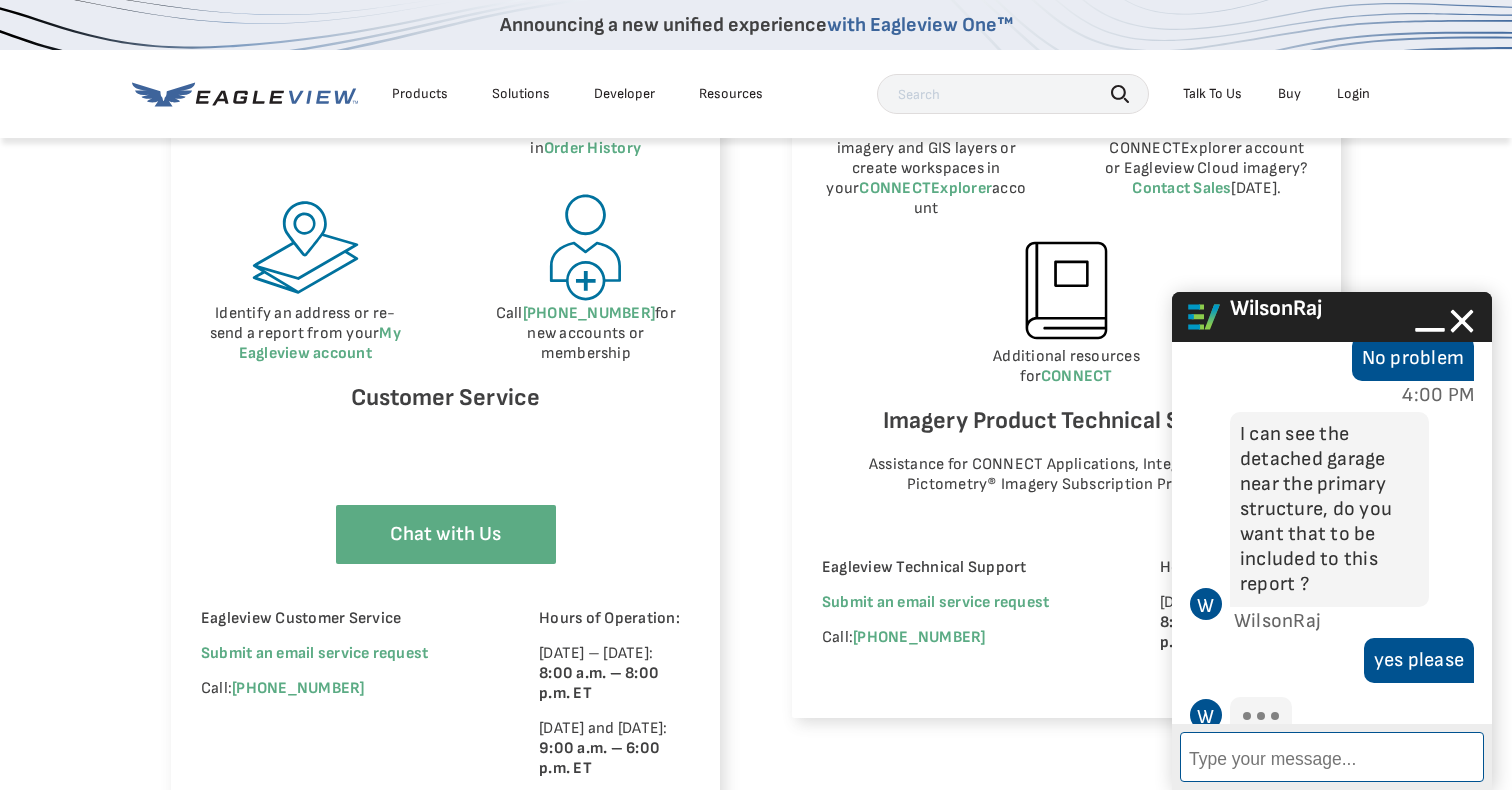 scroll, scrollTop: 2349, scrollLeft: 0, axis: vertical 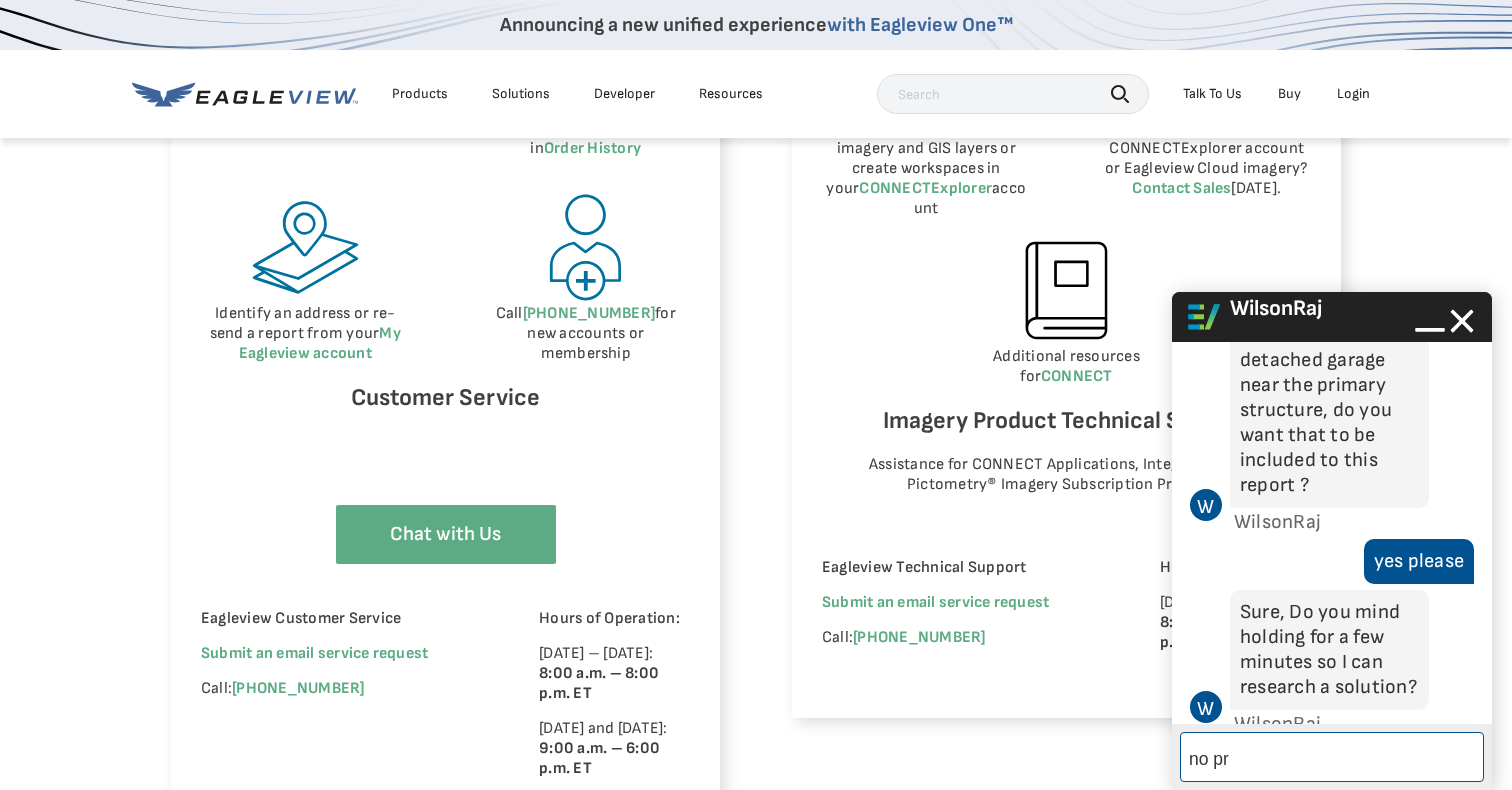 type on "no problem" 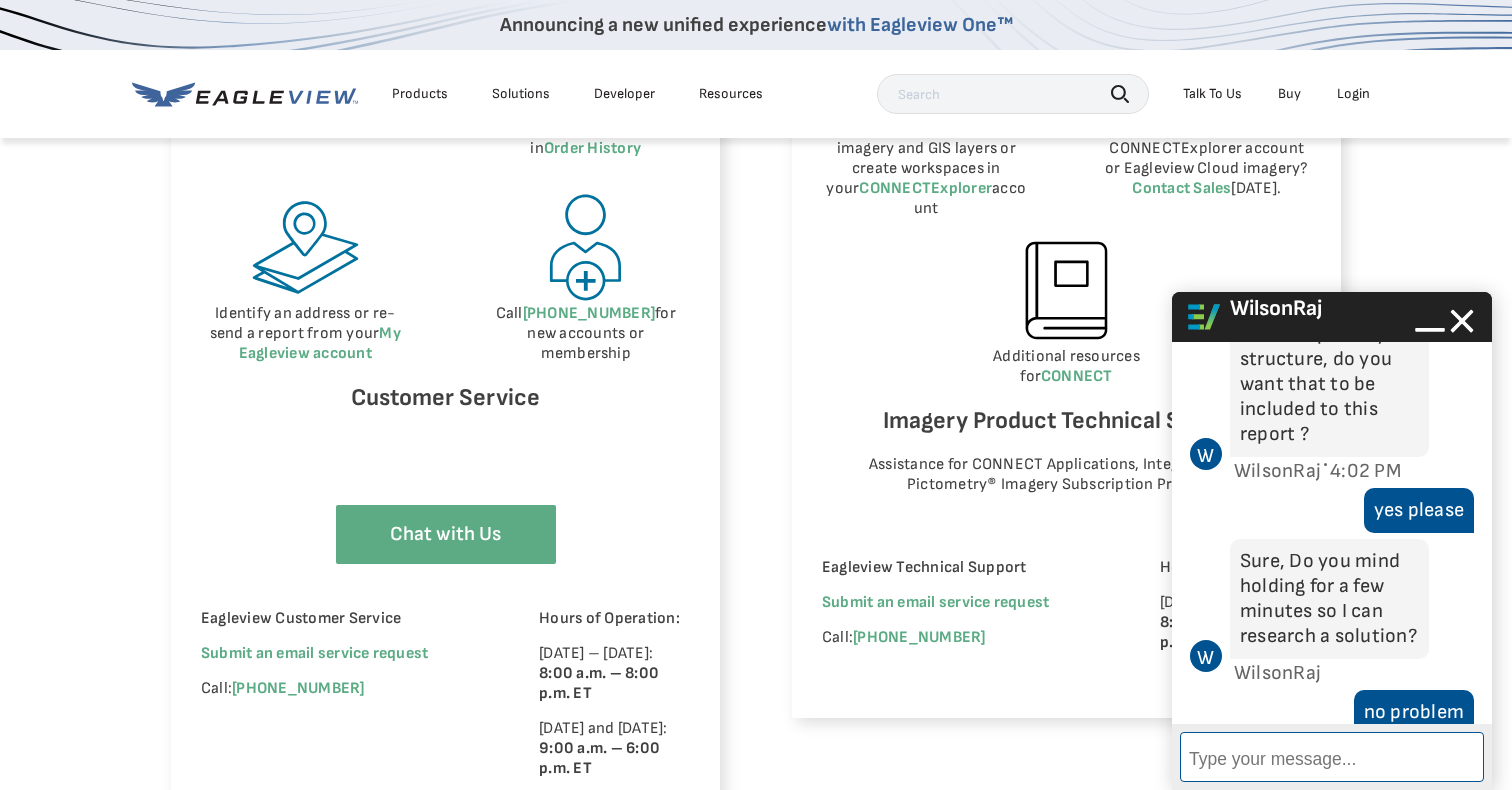 scroll, scrollTop: 2425, scrollLeft: 0, axis: vertical 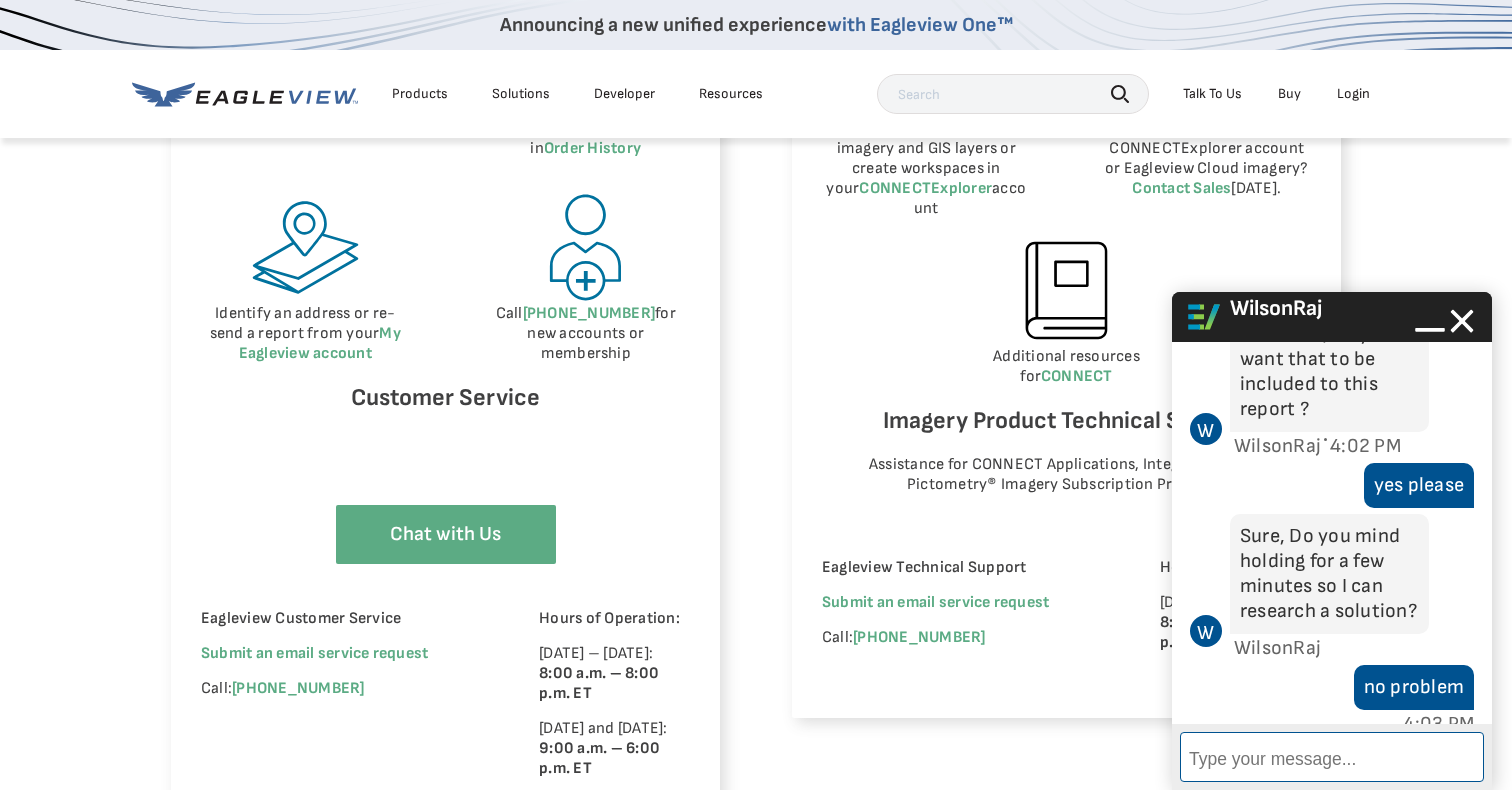 click on "Enter Message" at bounding box center [1332, 757] 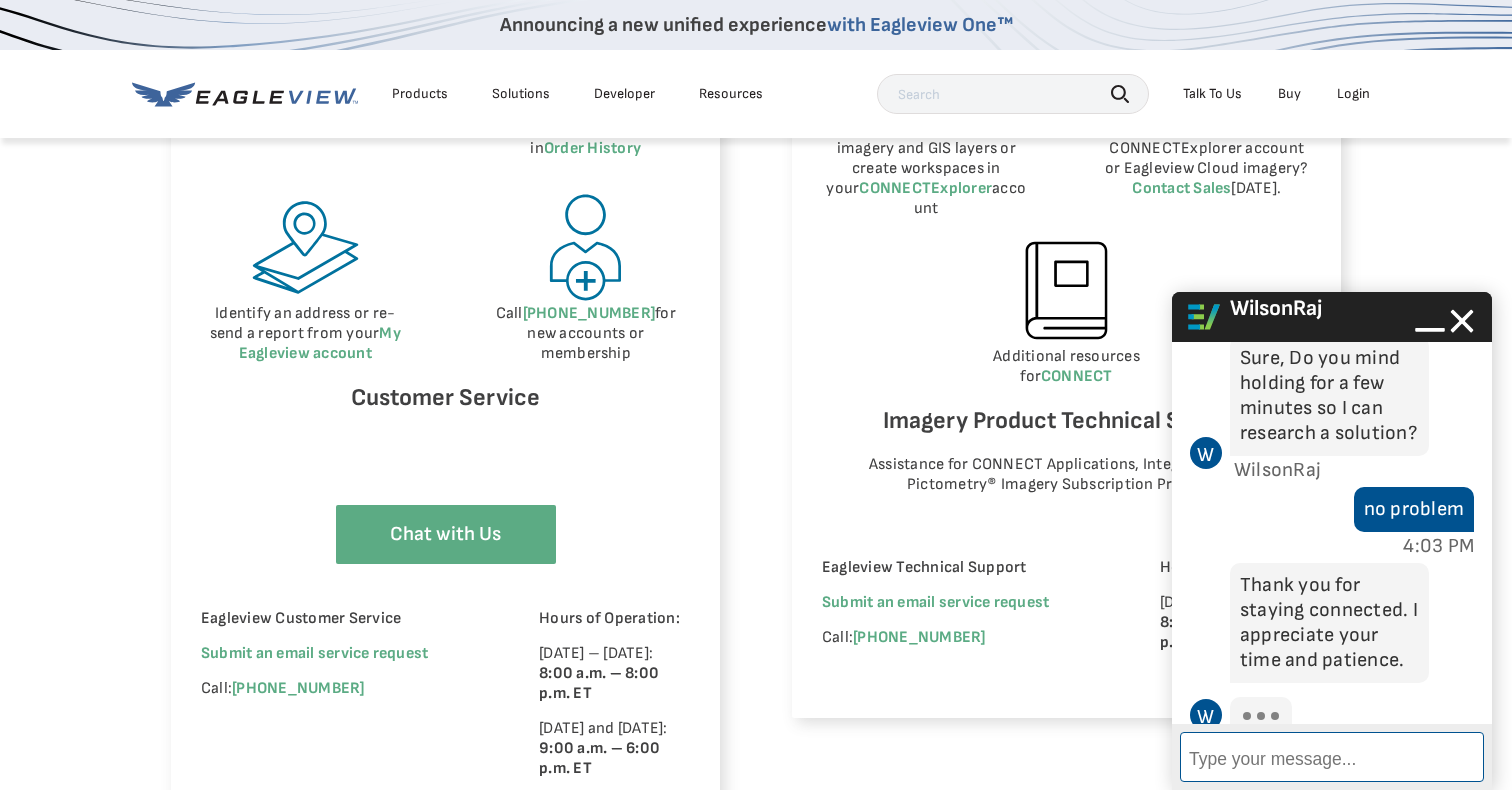 scroll, scrollTop: 2727, scrollLeft: 0, axis: vertical 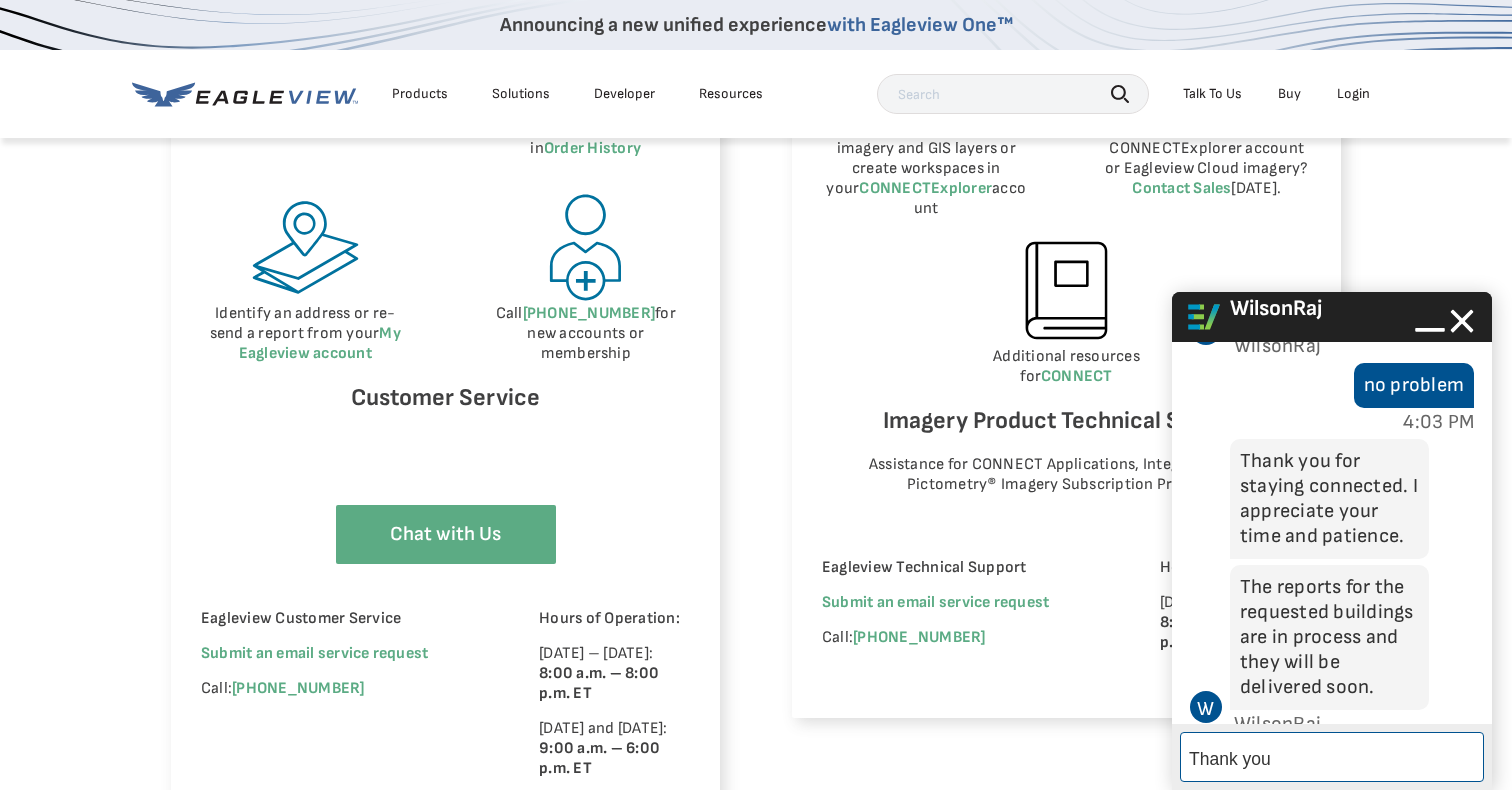 type on "Thank you!" 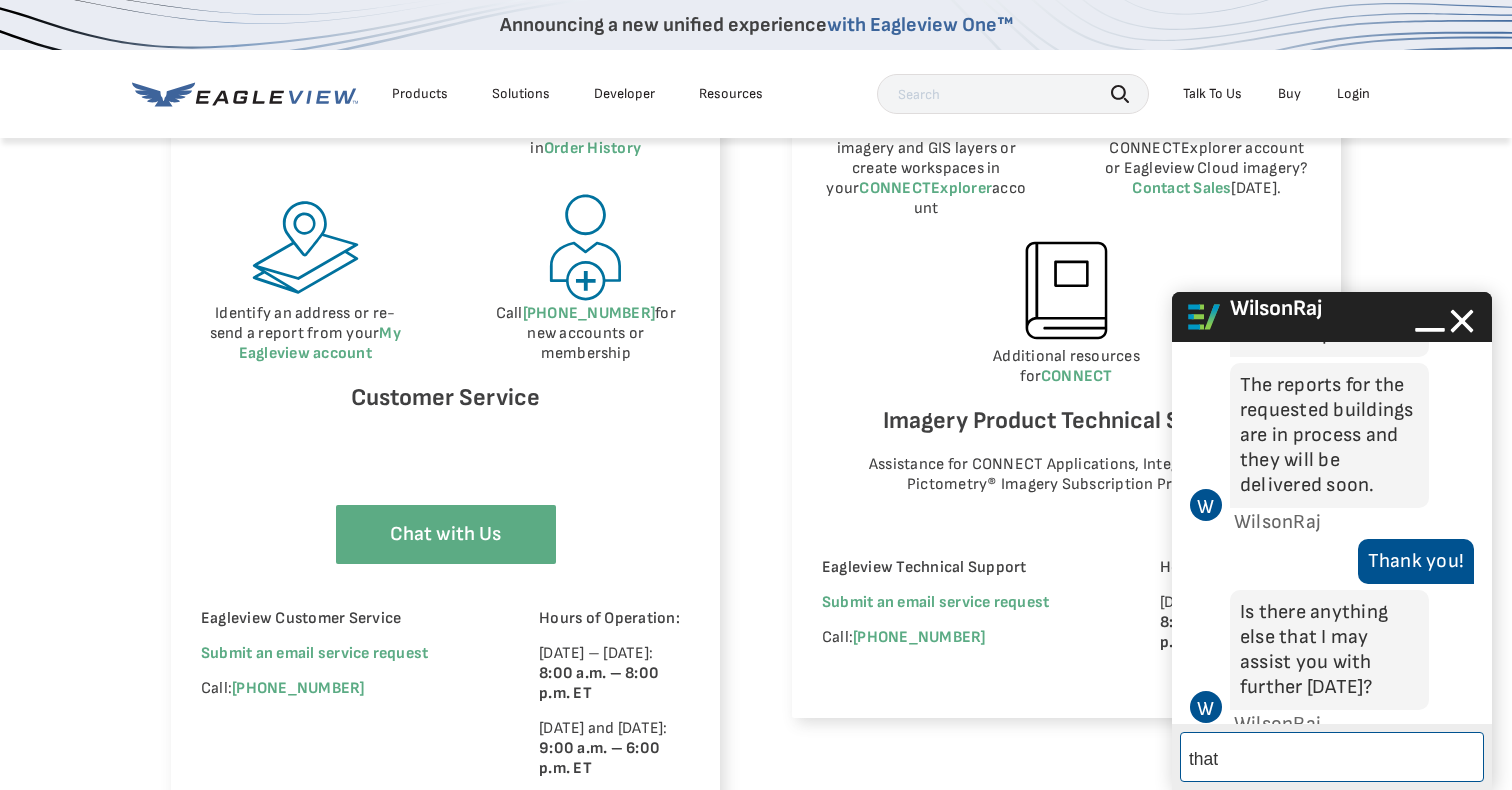 scroll, scrollTop: 2956, scrollLeft: 0, axis: vertical 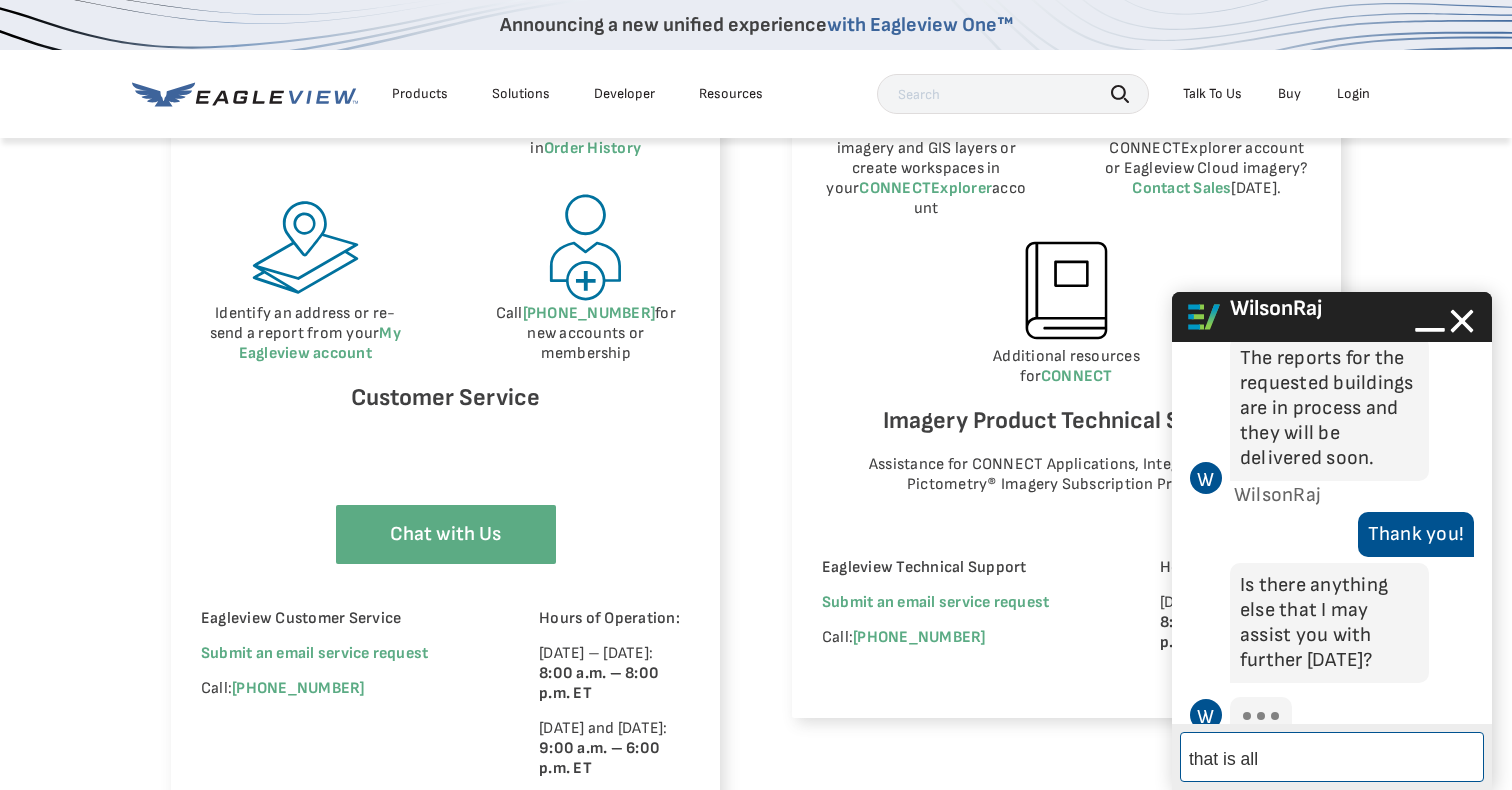 type on "that is all" 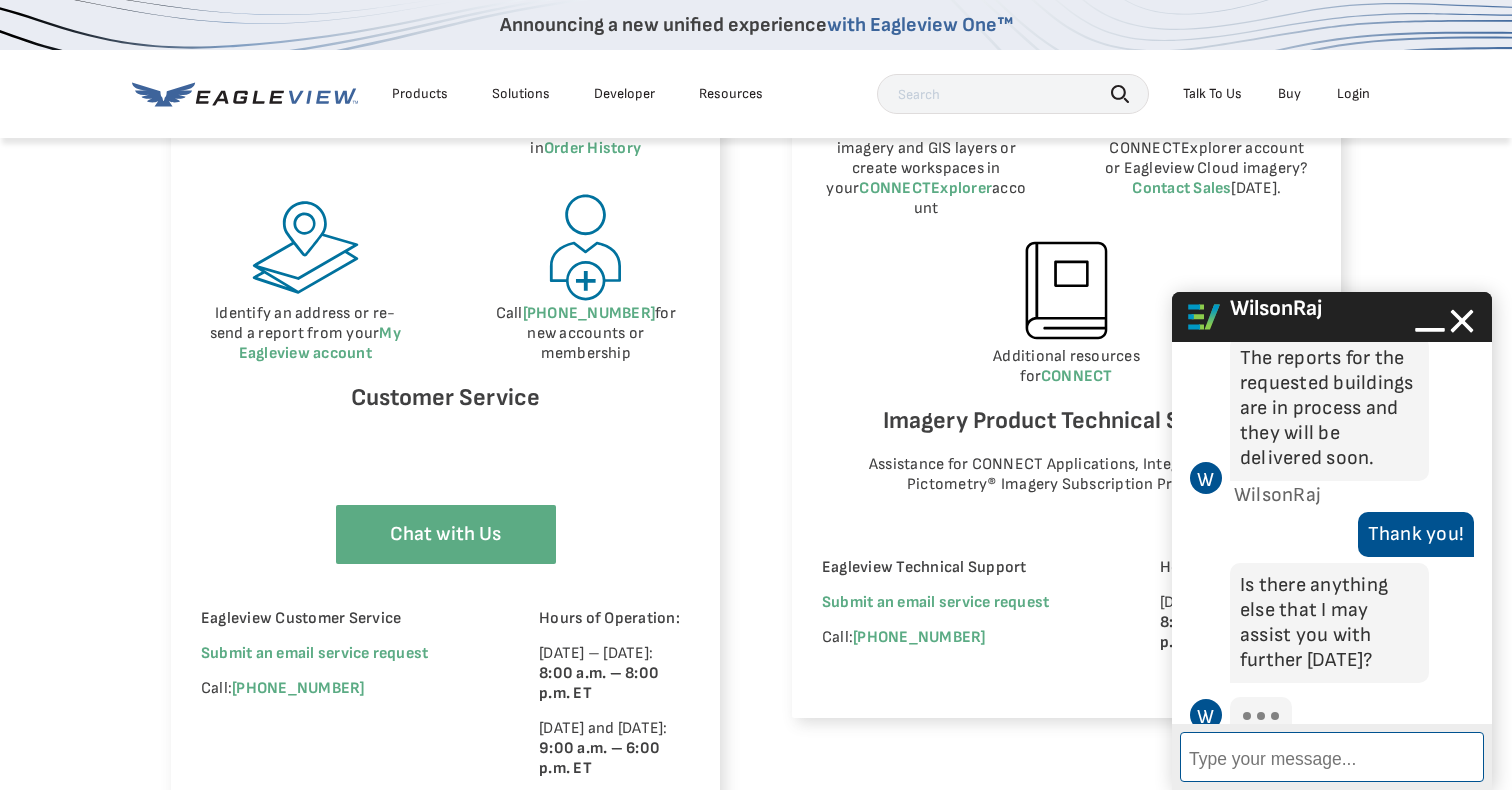 scroll, scrollTop: 3007, scrollLeft: 0, axis: vertical 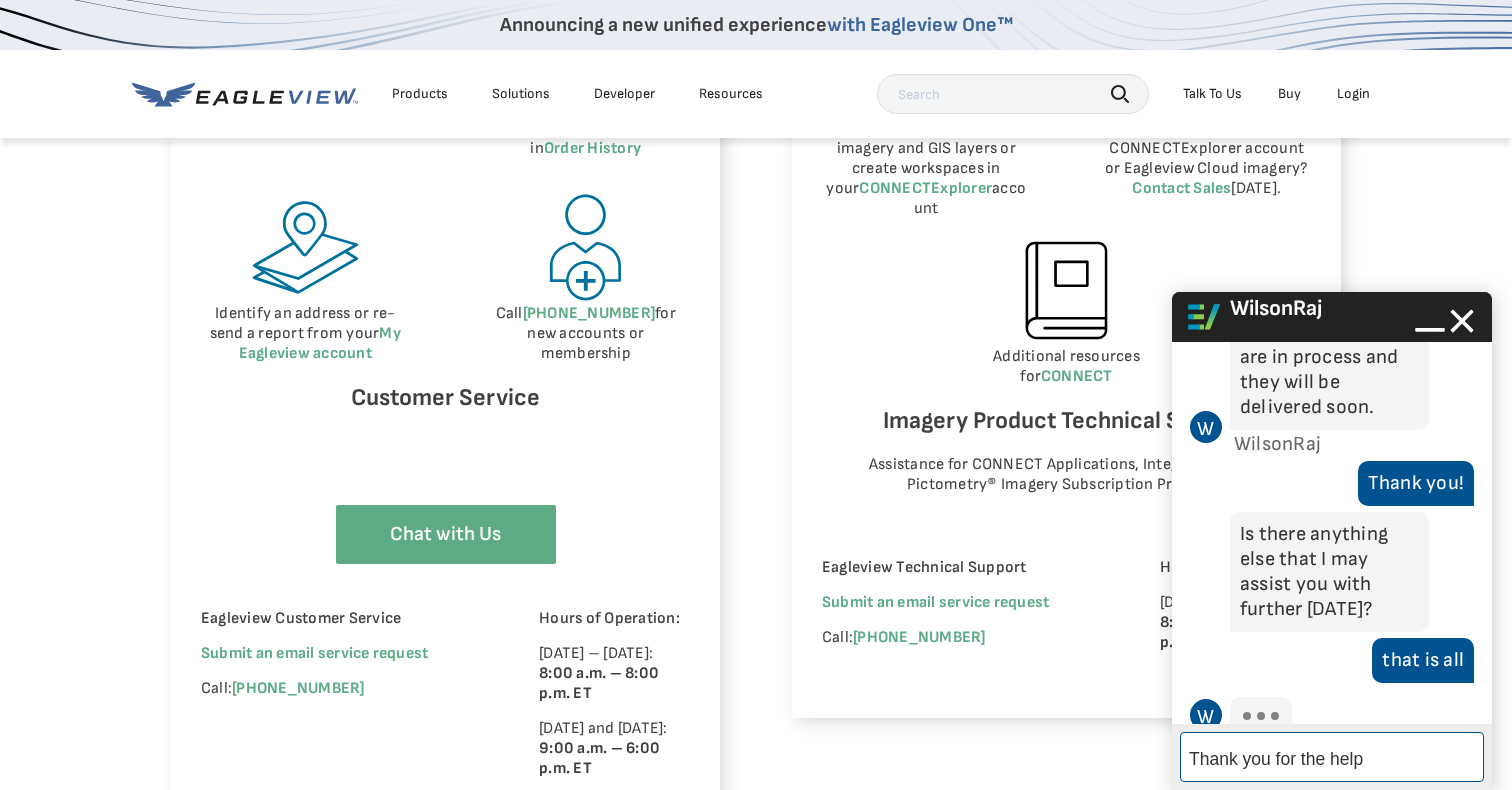 type on "Thank you for the help!" 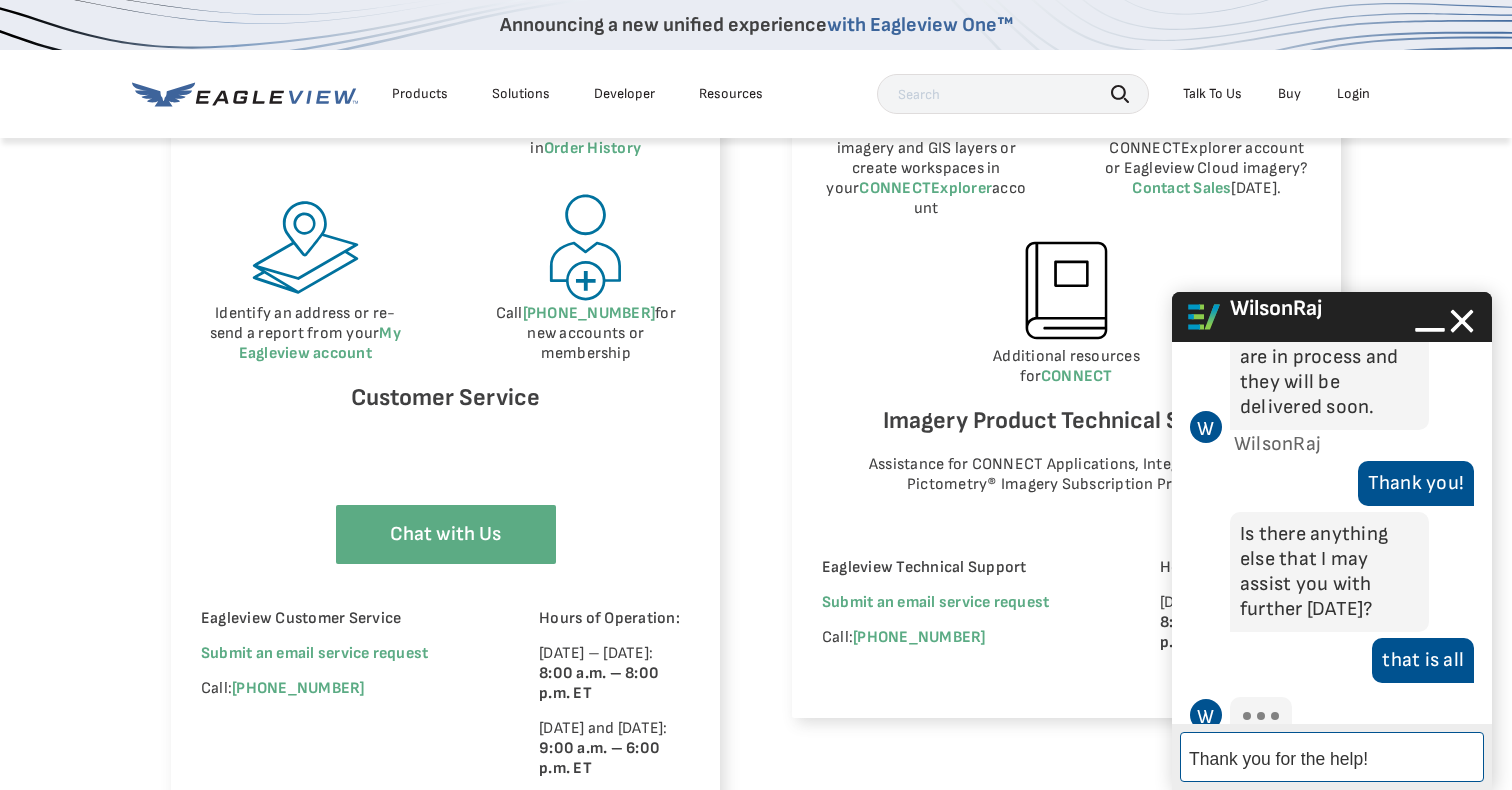 type 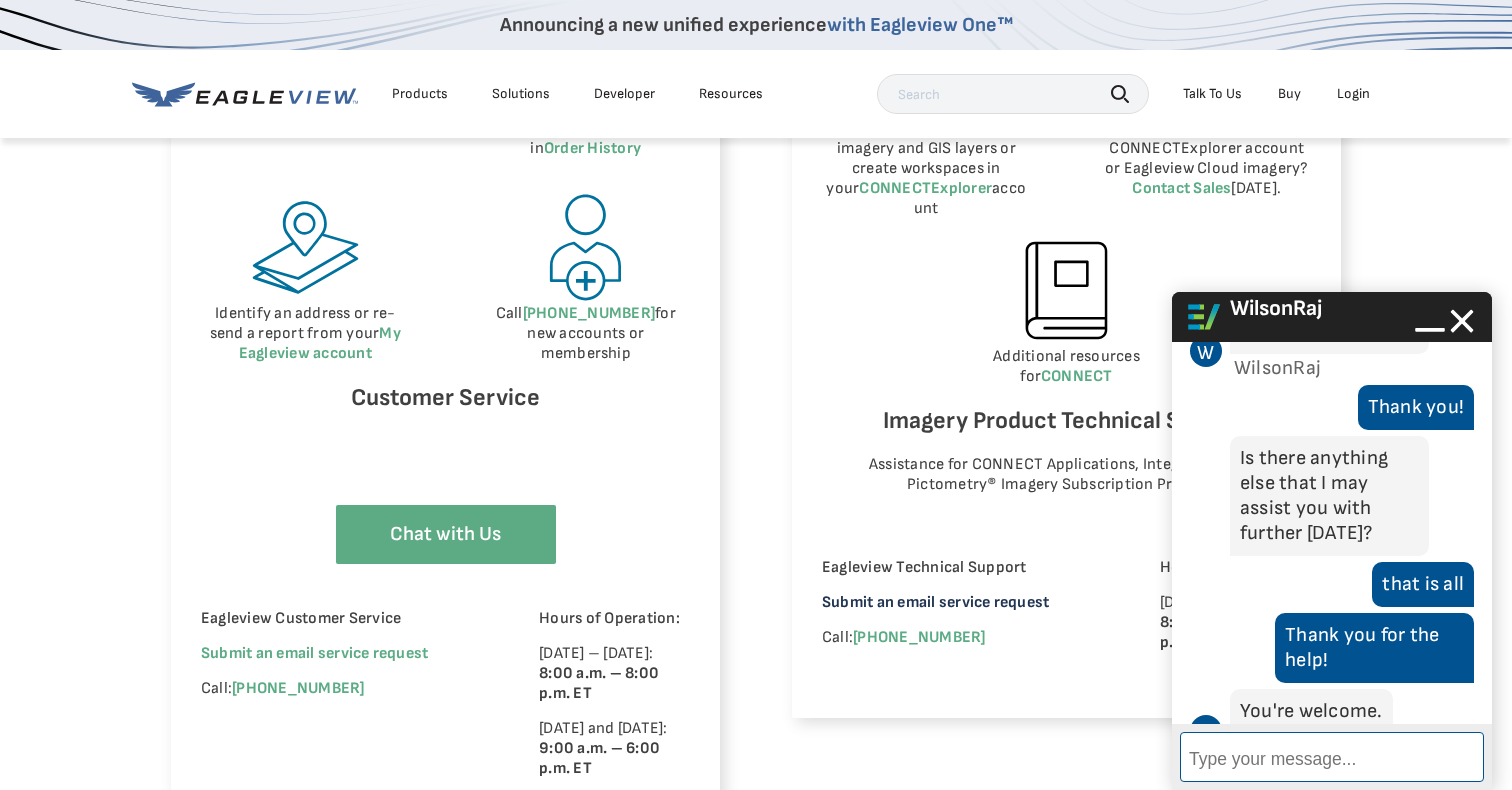scroll, scrollTop: 3107, scrollLeft: 0, axis: vertical 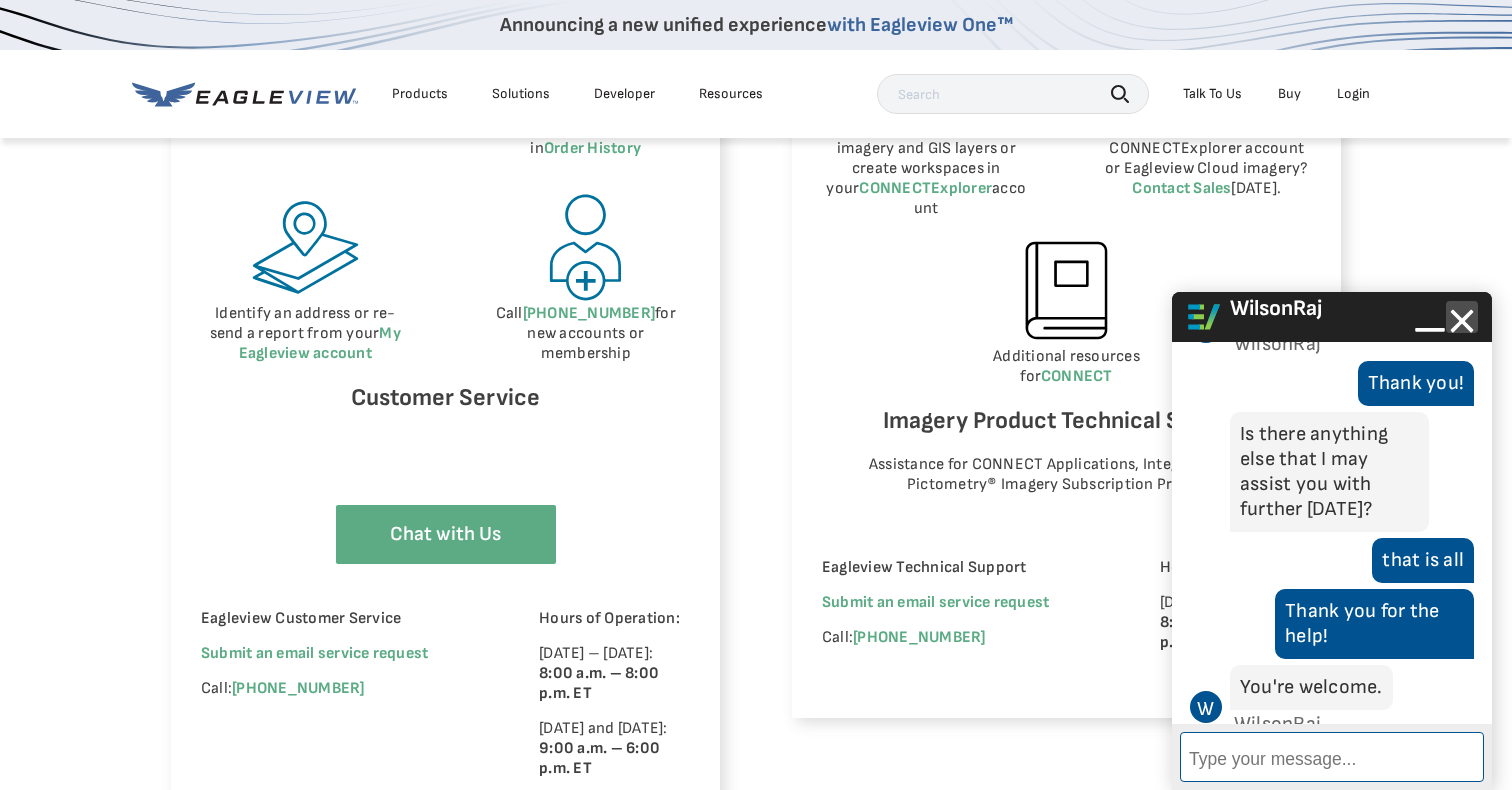 click 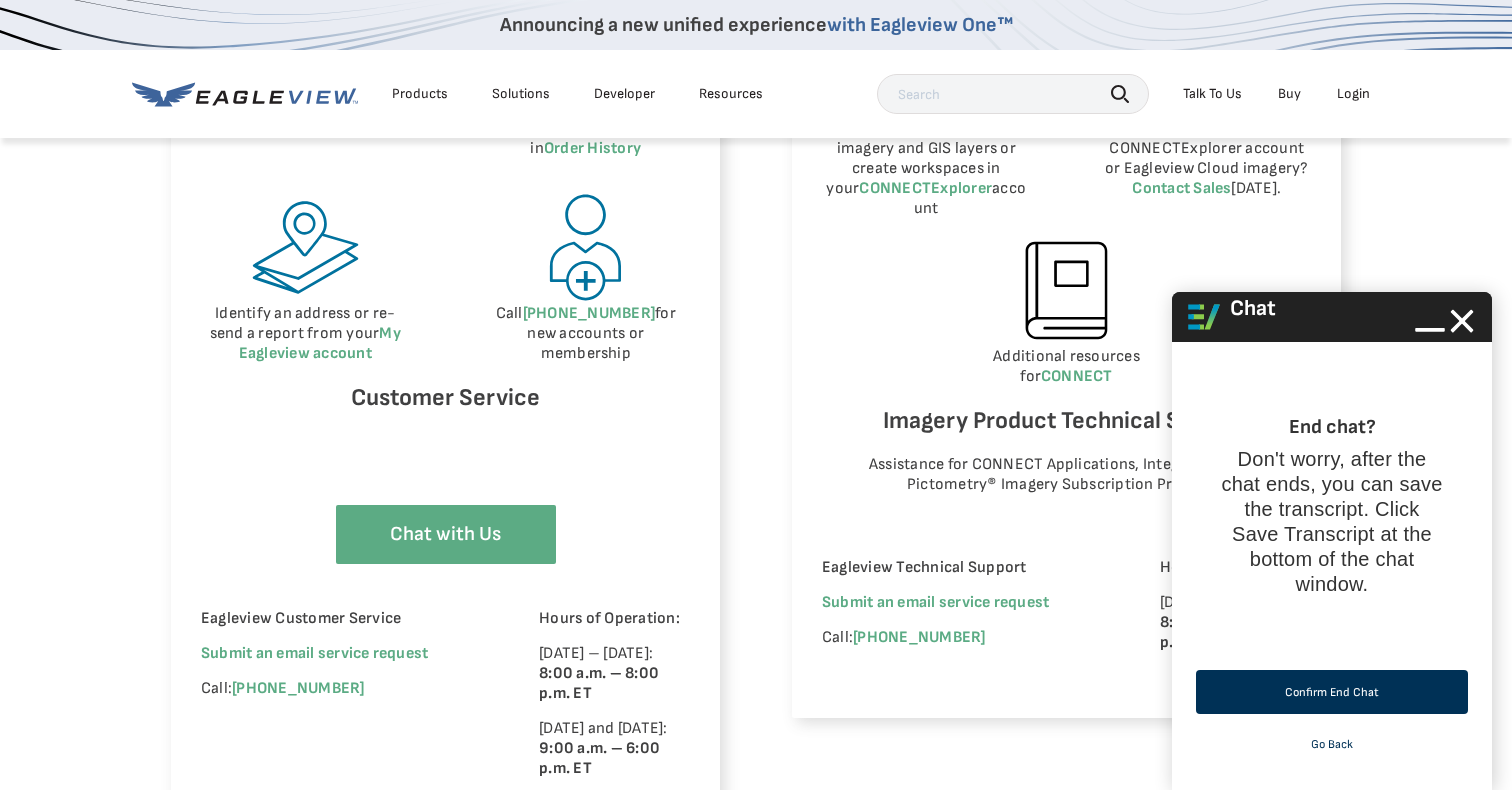 click on "Confirm End Chat" at bounding box center (1332, 692) 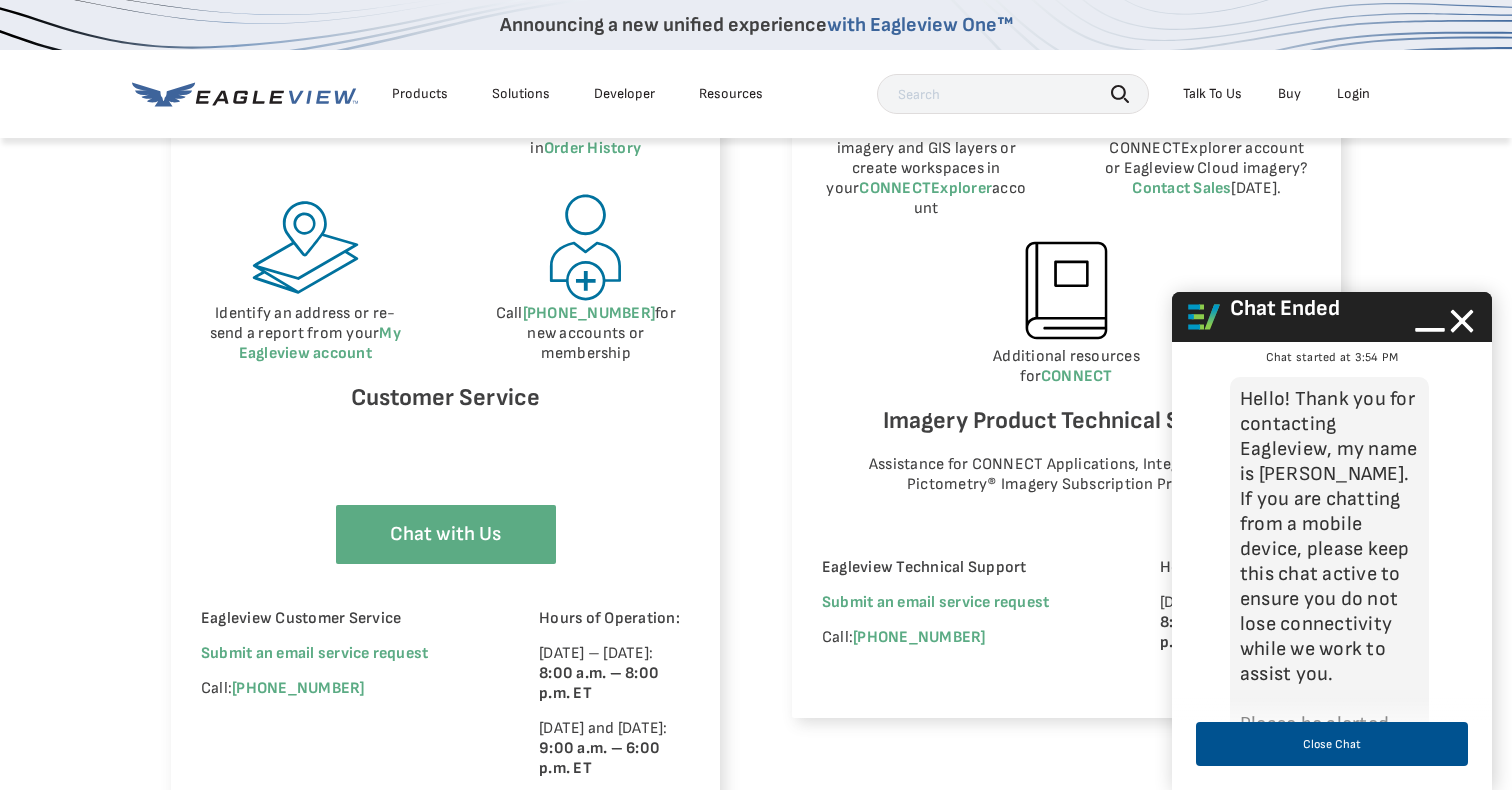 scroll, scrollTop: 3476, scrollLeft: 0, axis: vertical 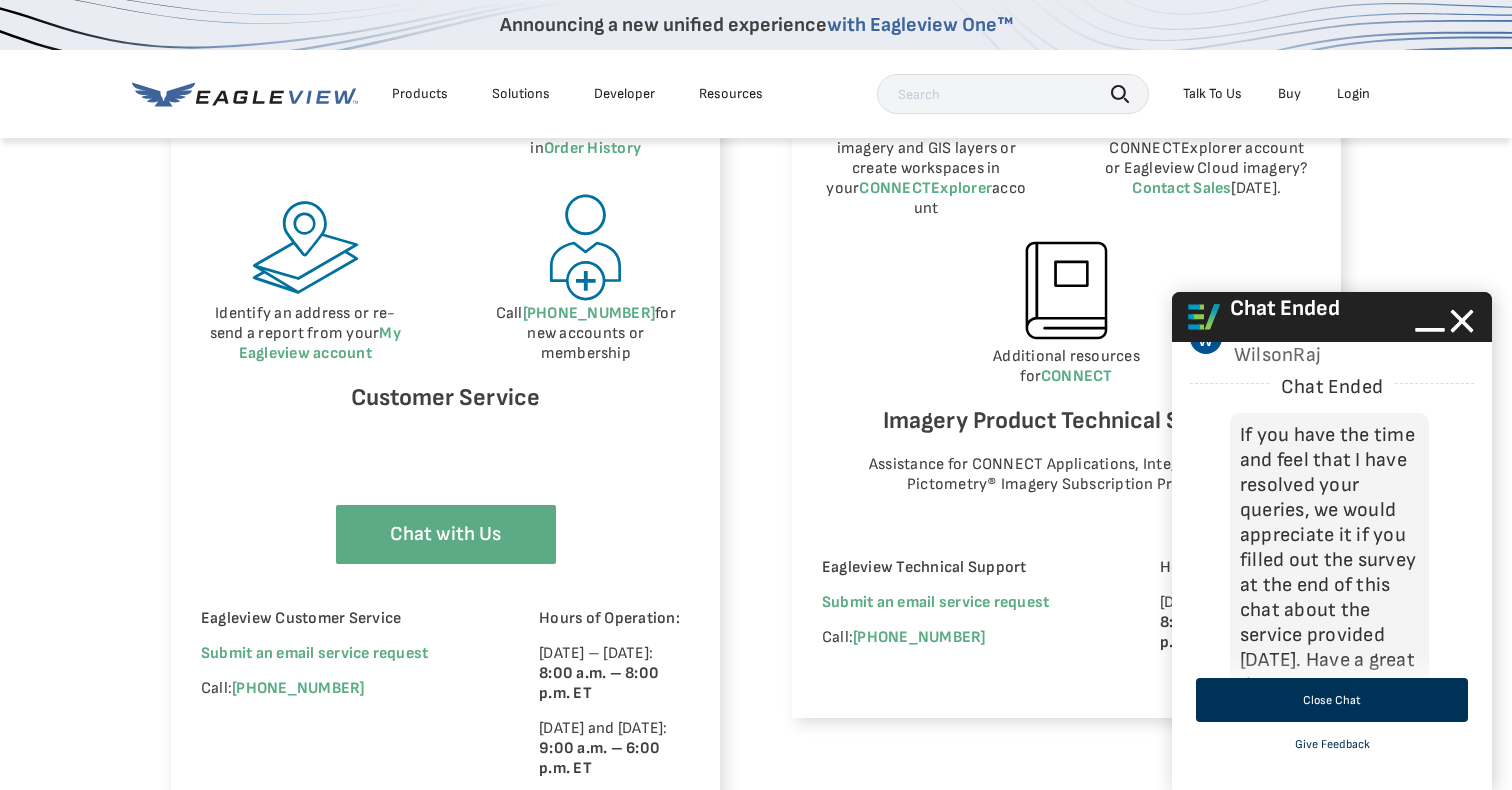 click on "Close Chat" at bounding box center (1332, 700) 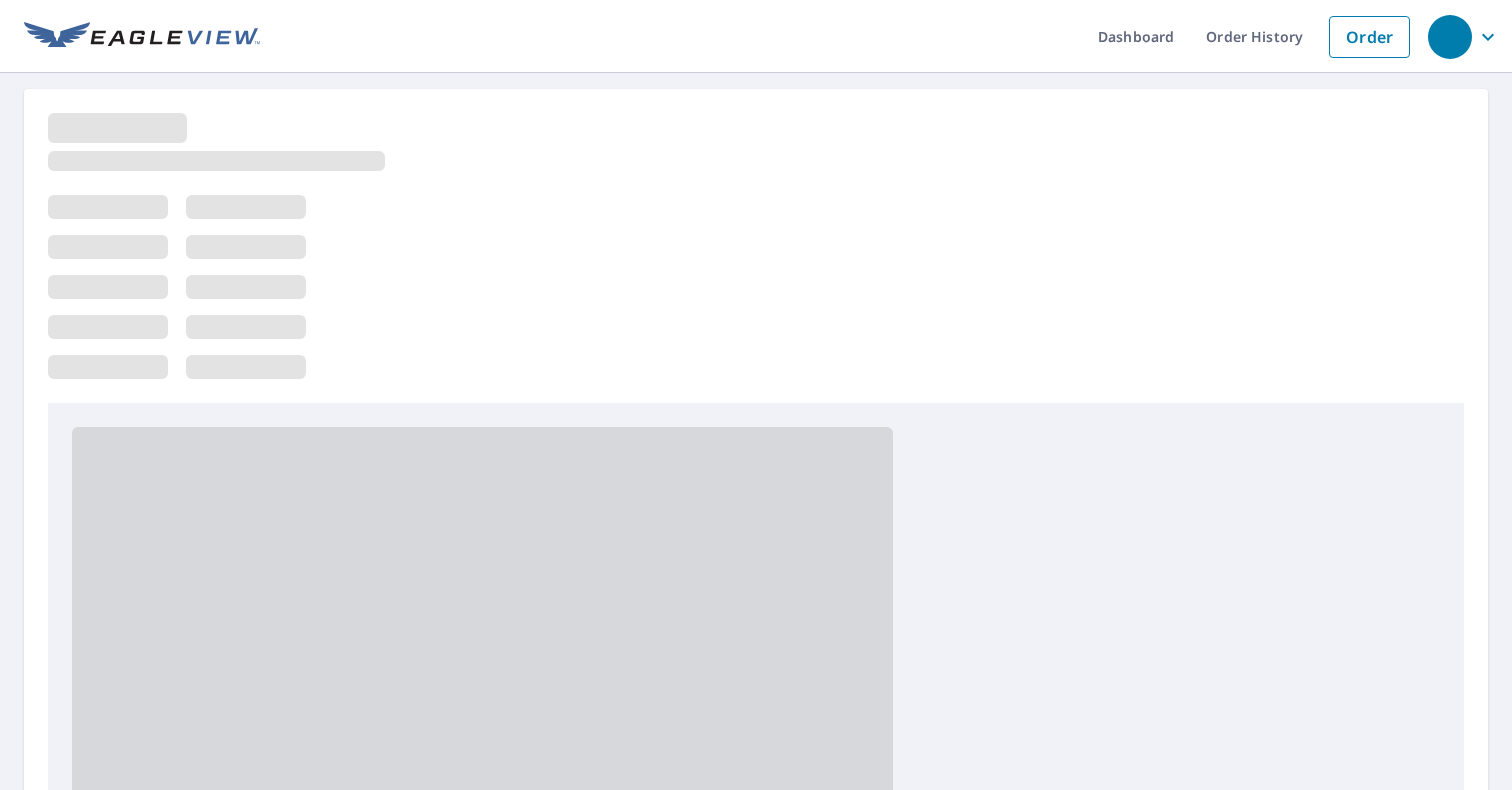 scroll, scrollTop: 0, scrollLeft: 0, axis: both 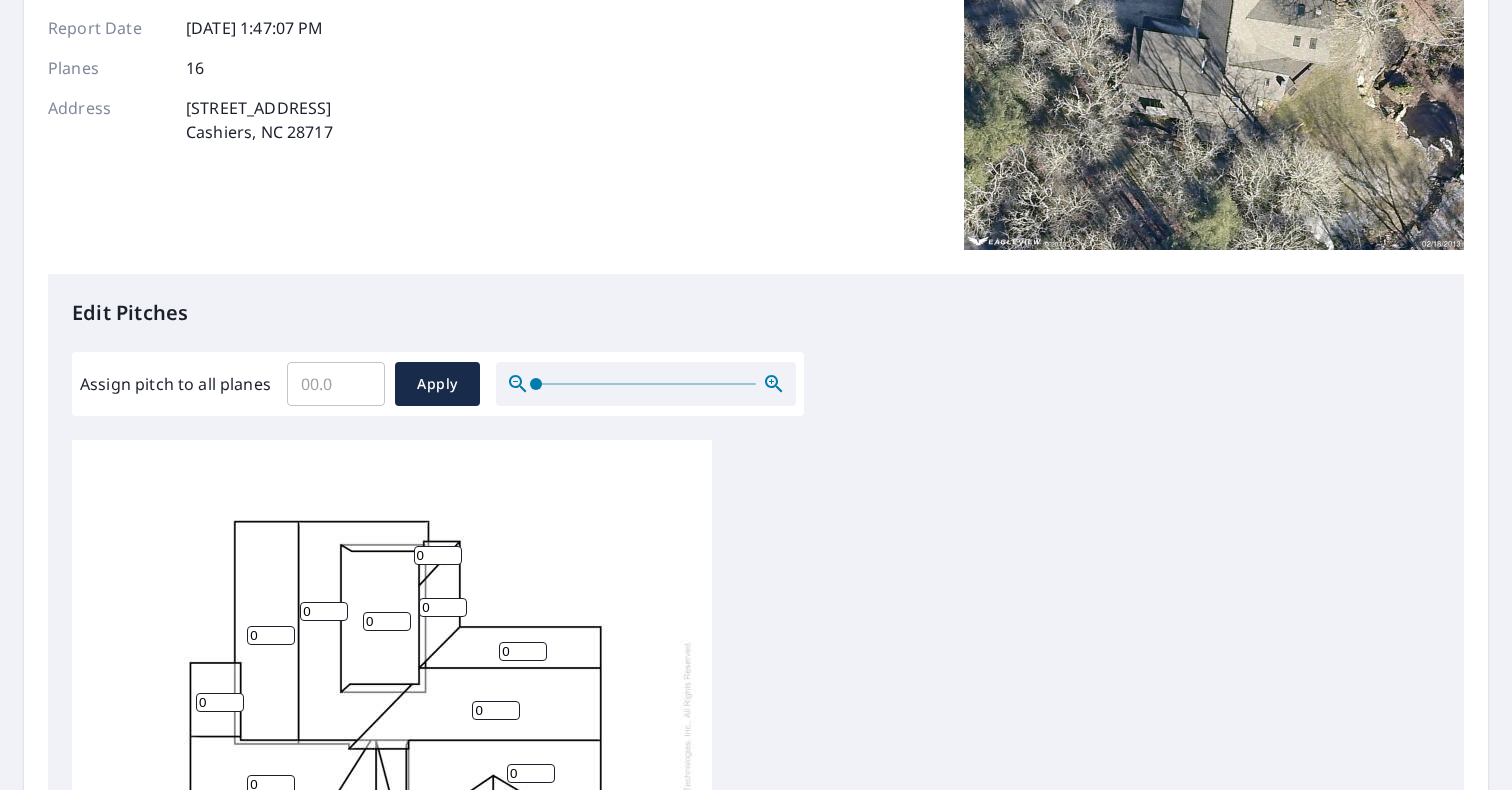 click on "Assign pitch to all planes" at bounding box center [336, 384] 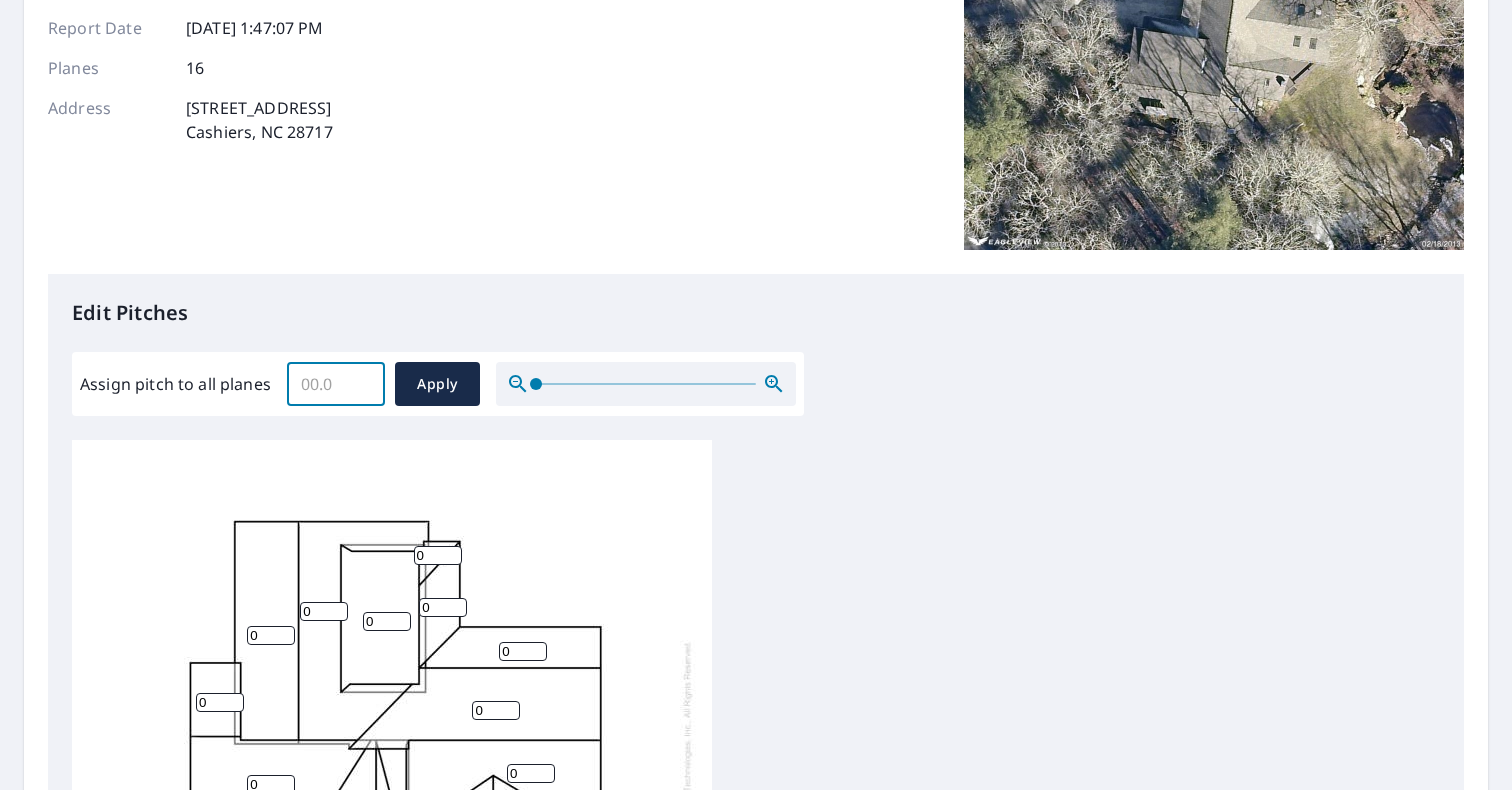 click on "Assign pitch to all planes" at bounding box center [336, 384] 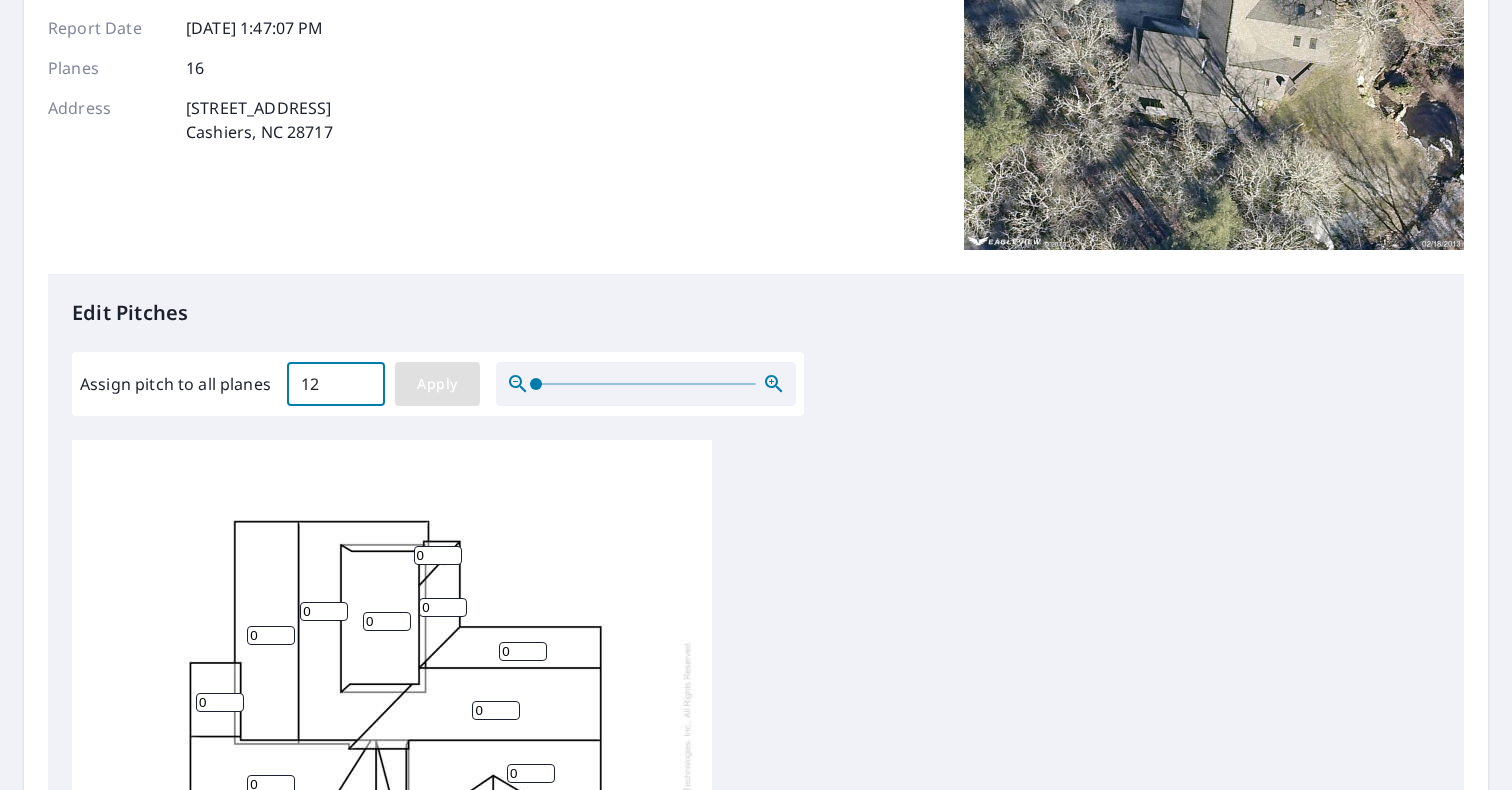 type on "12" 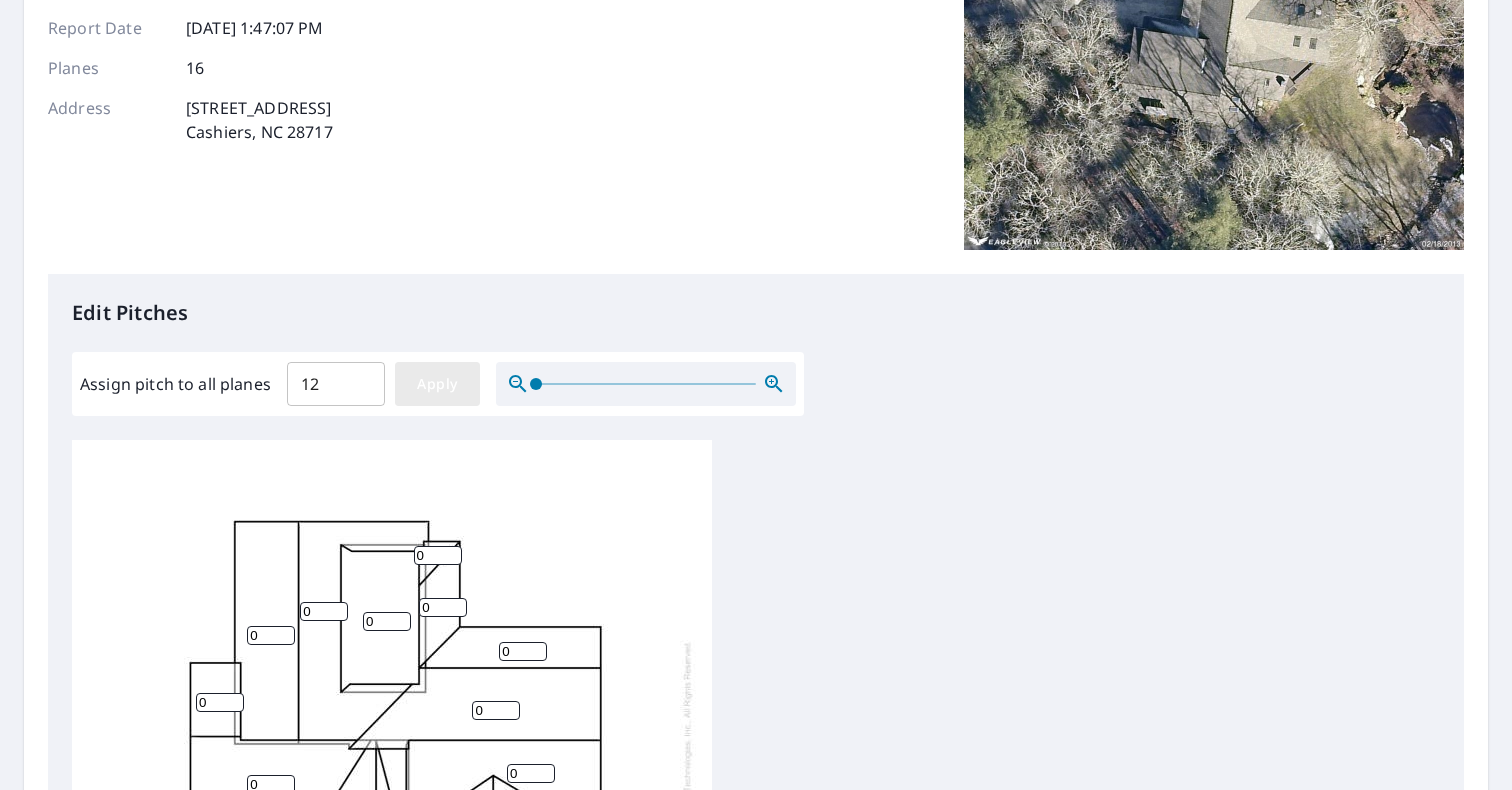 click on "Apply" at bounding box center [437, 384] 